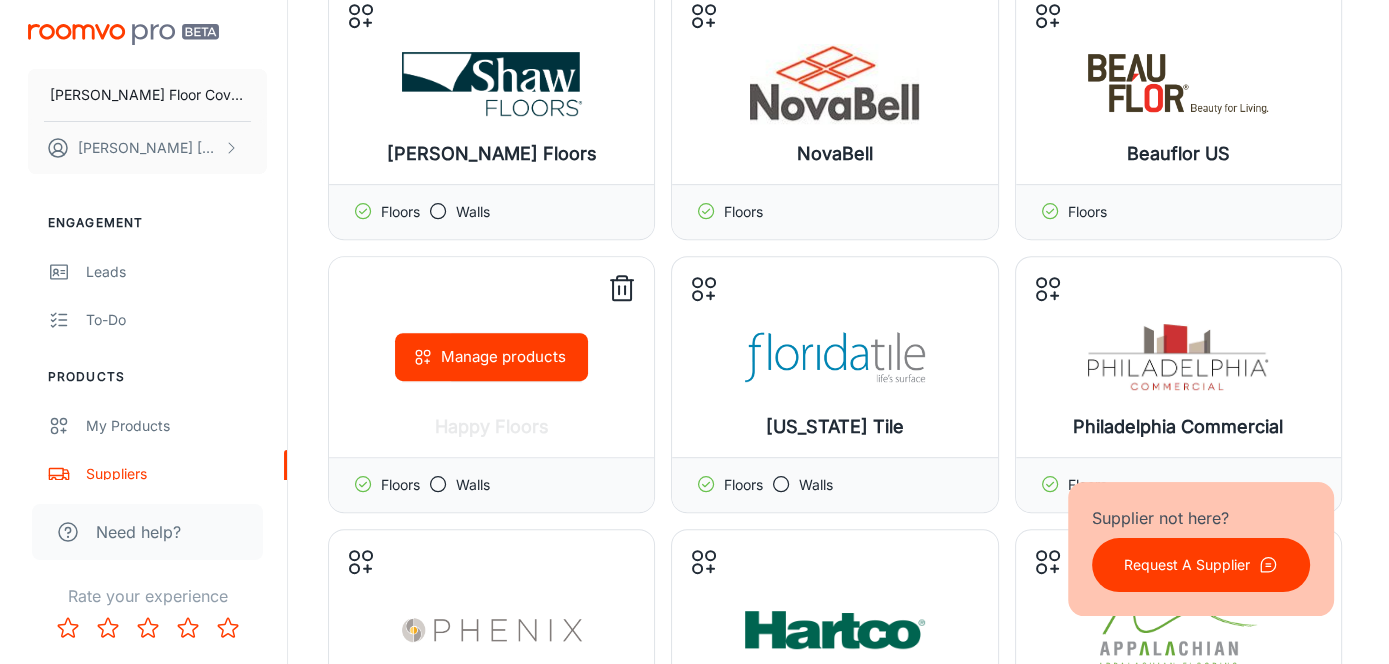 scroll, scrollTop: 1000, scrollLeft: 0, axis: vertical 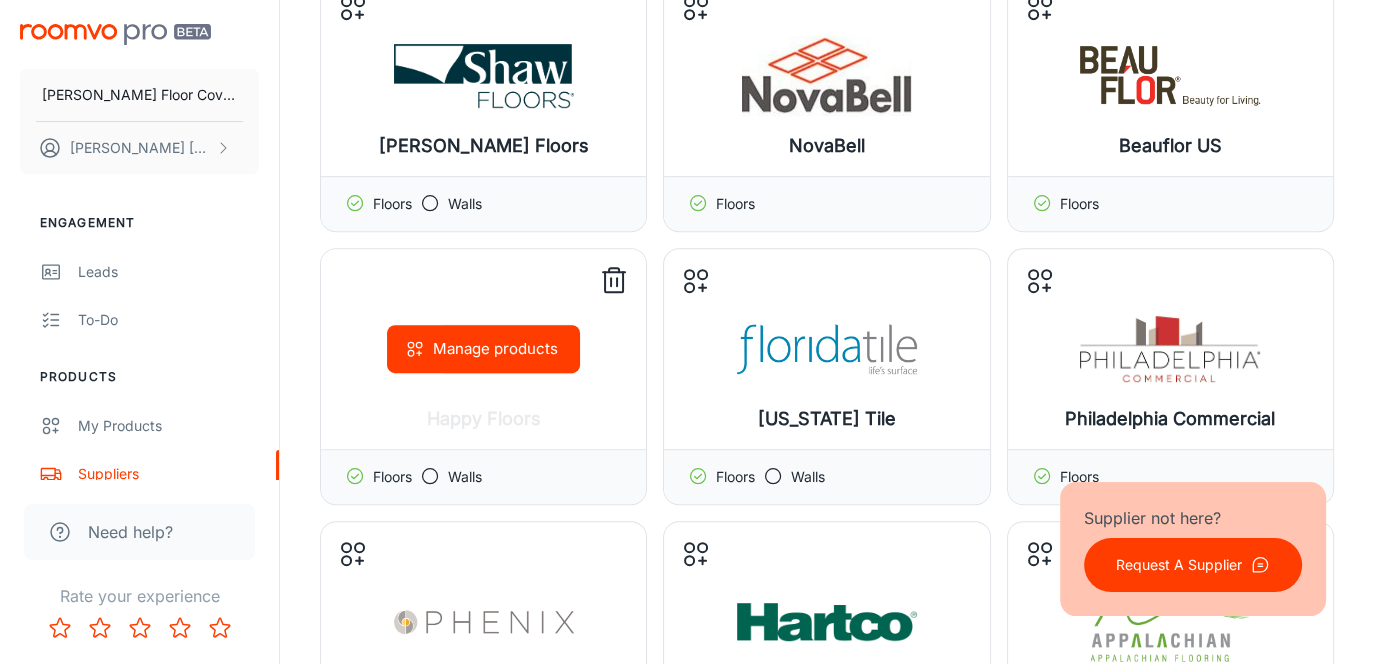 click 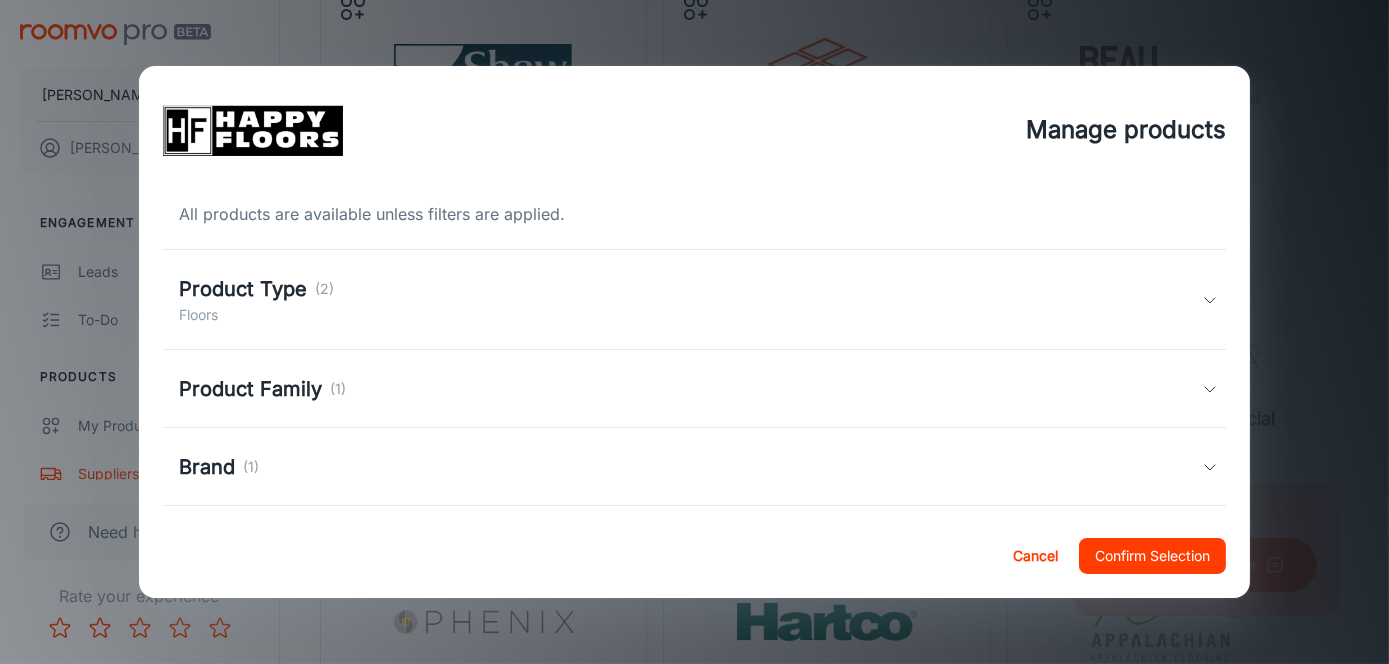 click 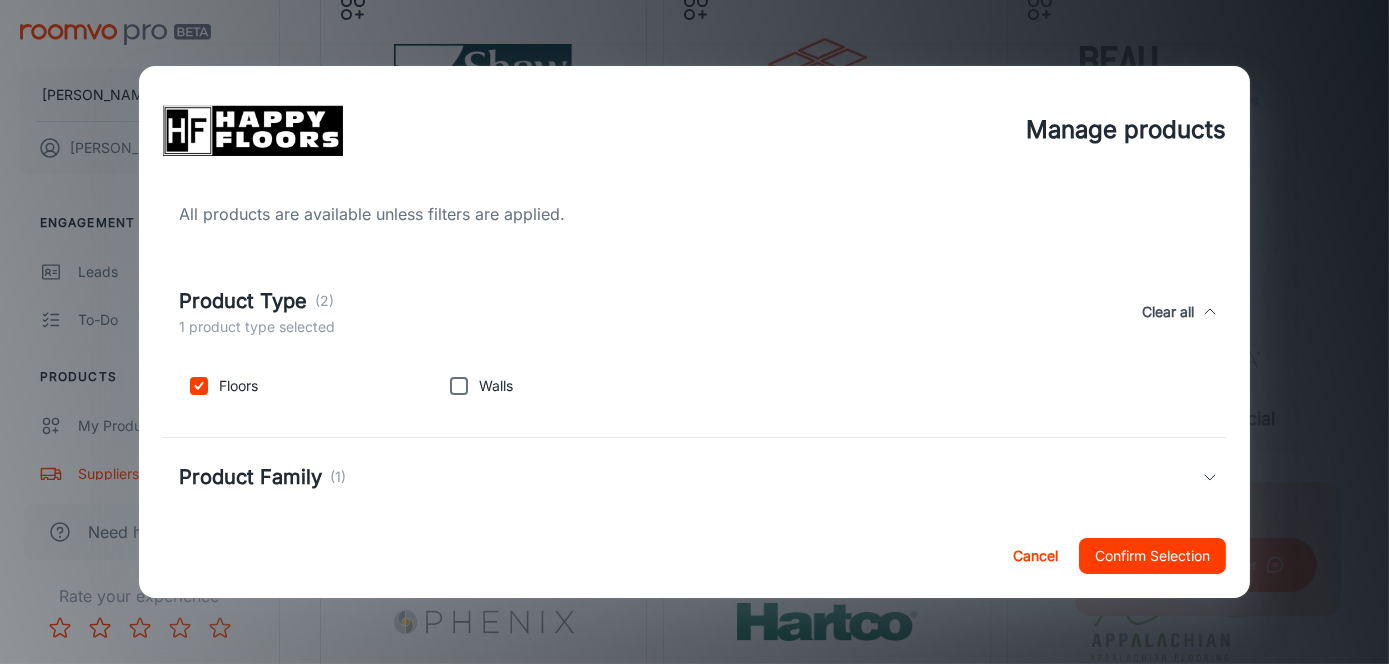 click at bounding box center (459, 386) 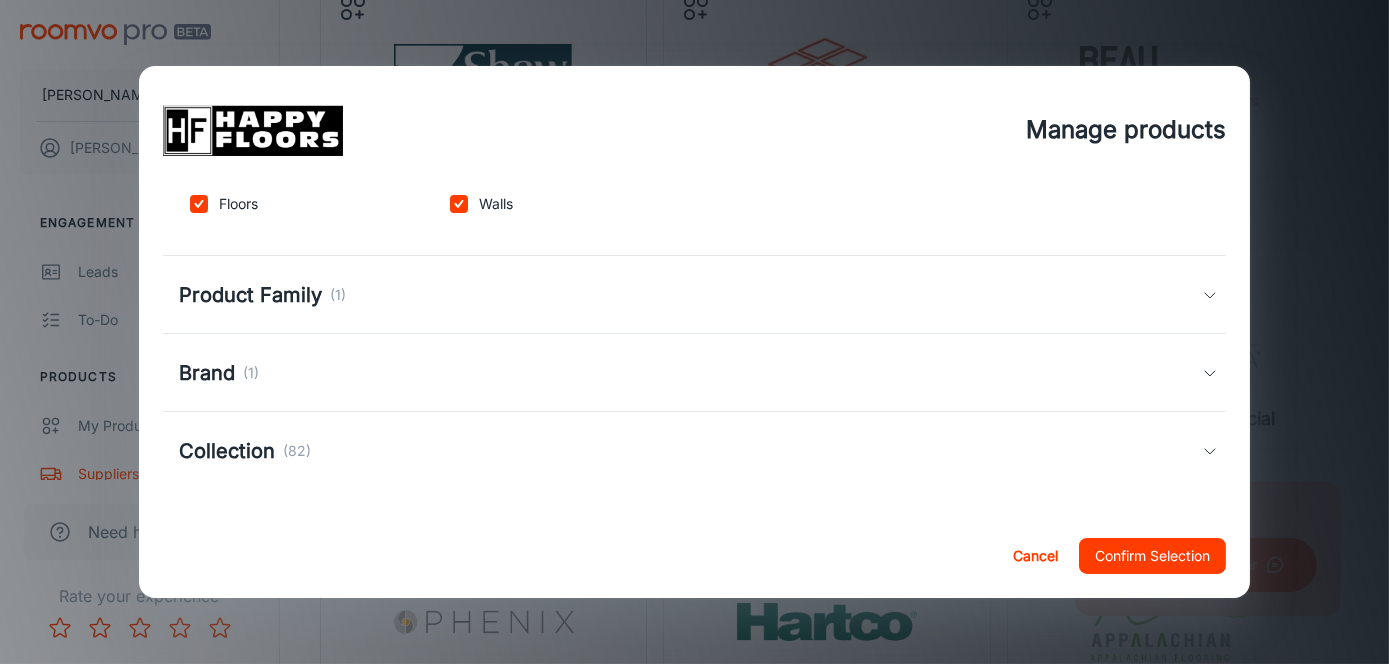 scroll, scrollTop: 83, scrollLeft: 0, axis: vertical 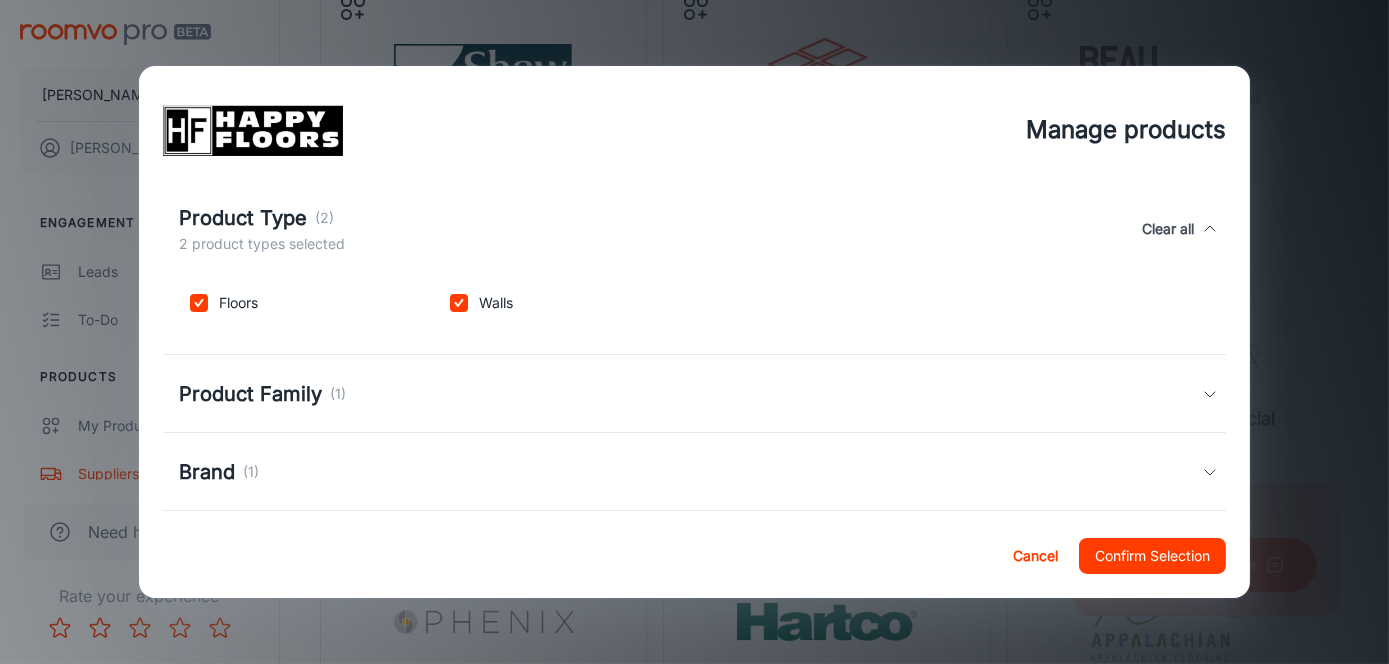 click 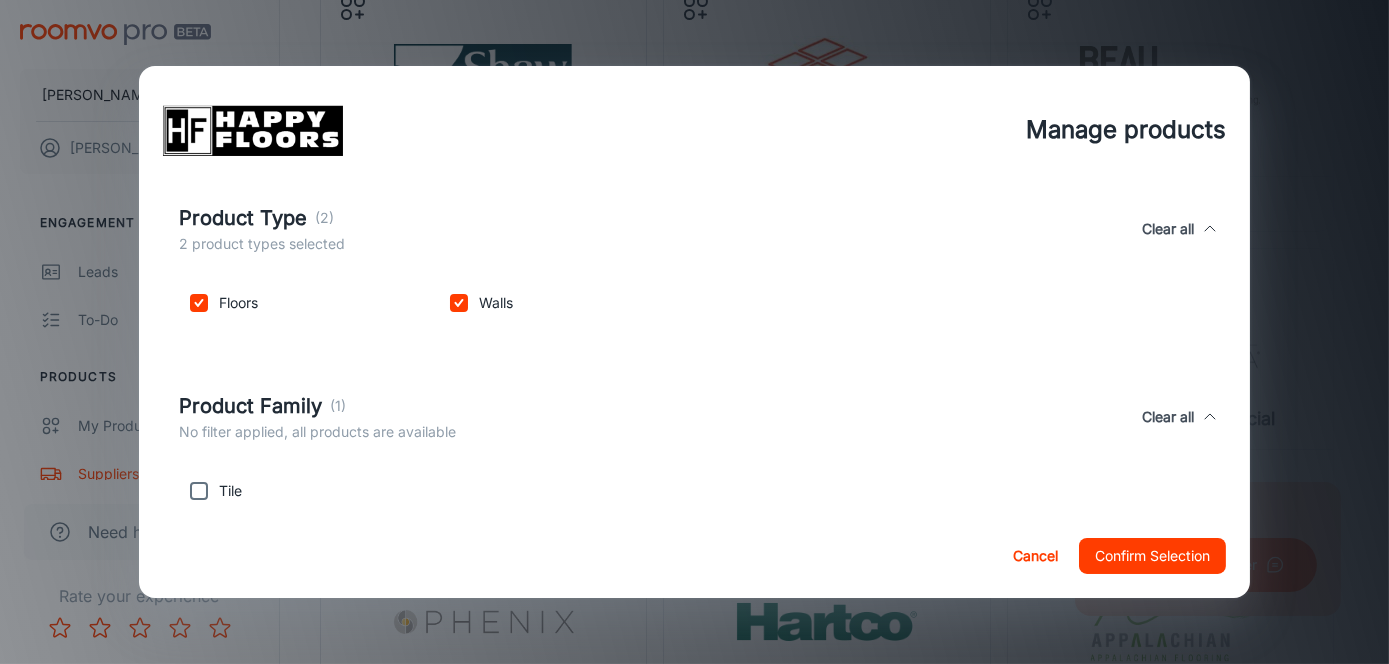 click at bounding box center (199, 491) 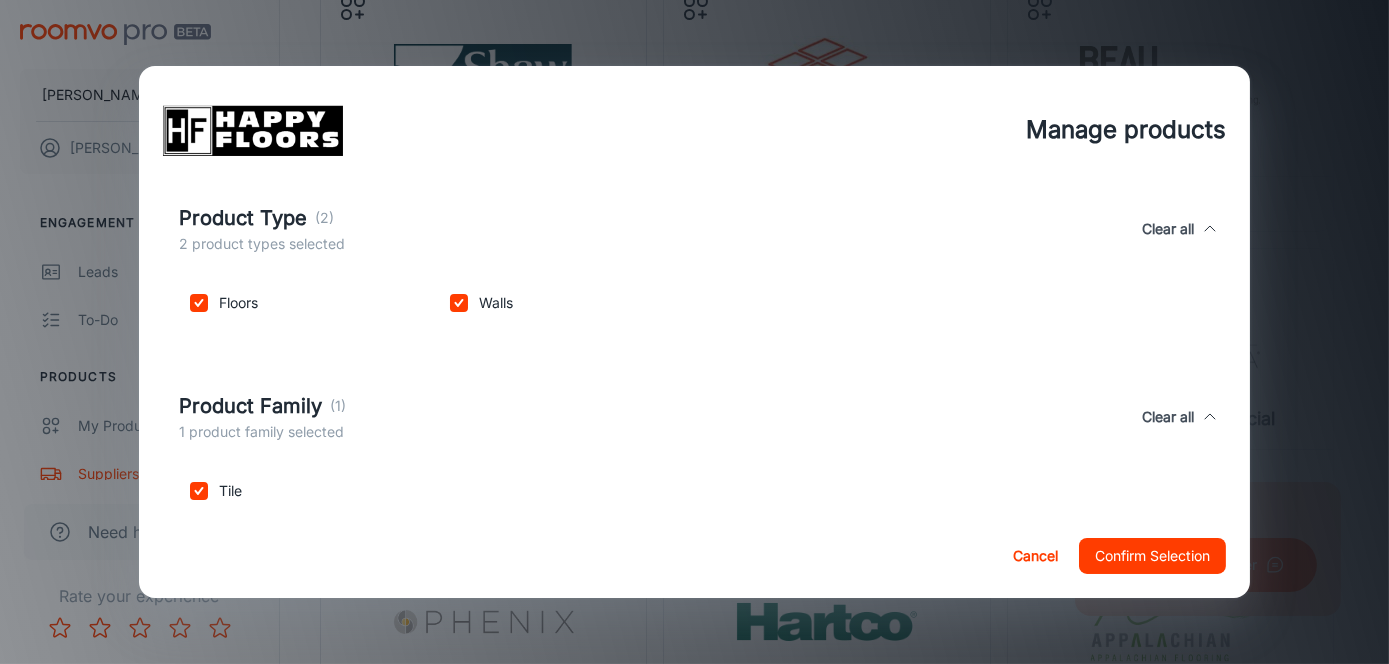 scroll, scrollTop: 183, scrollLeft: 0, axis: vertical 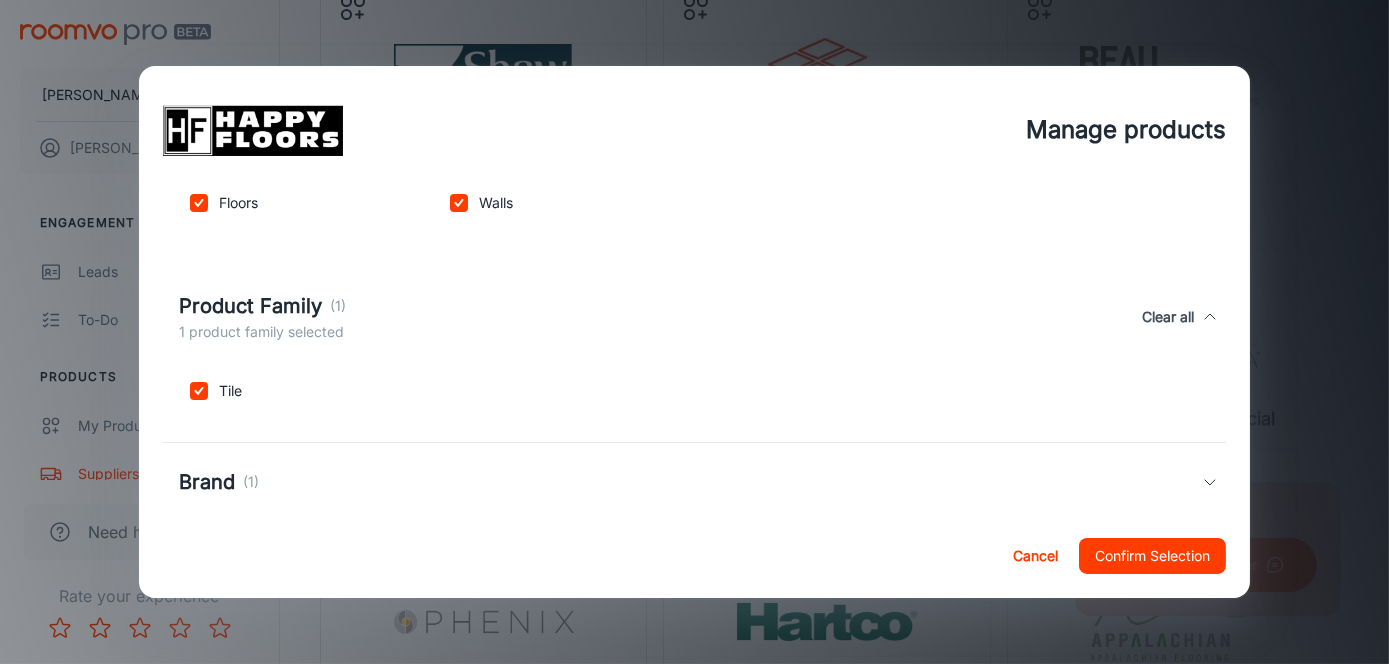 click on "Brand (1)" at bounding box center [690, 482] 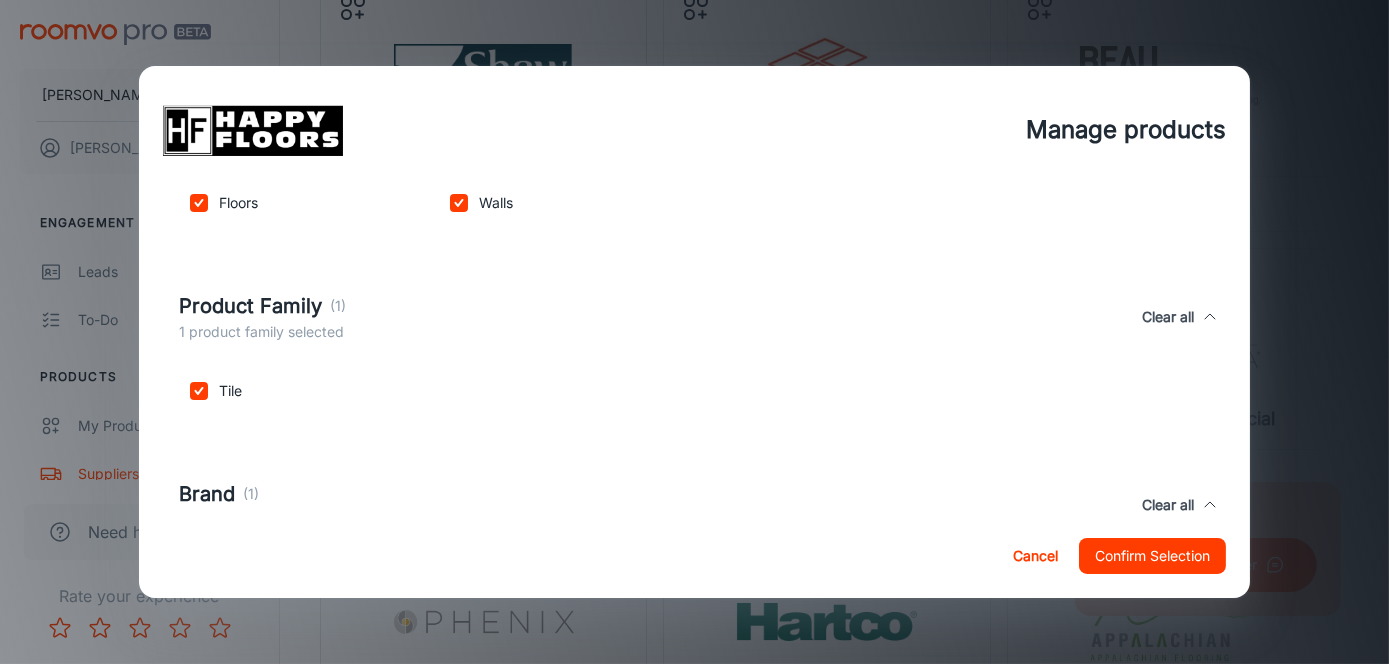 scroll, scrollTop: 223, scrollLeft: 0, axis: vertical 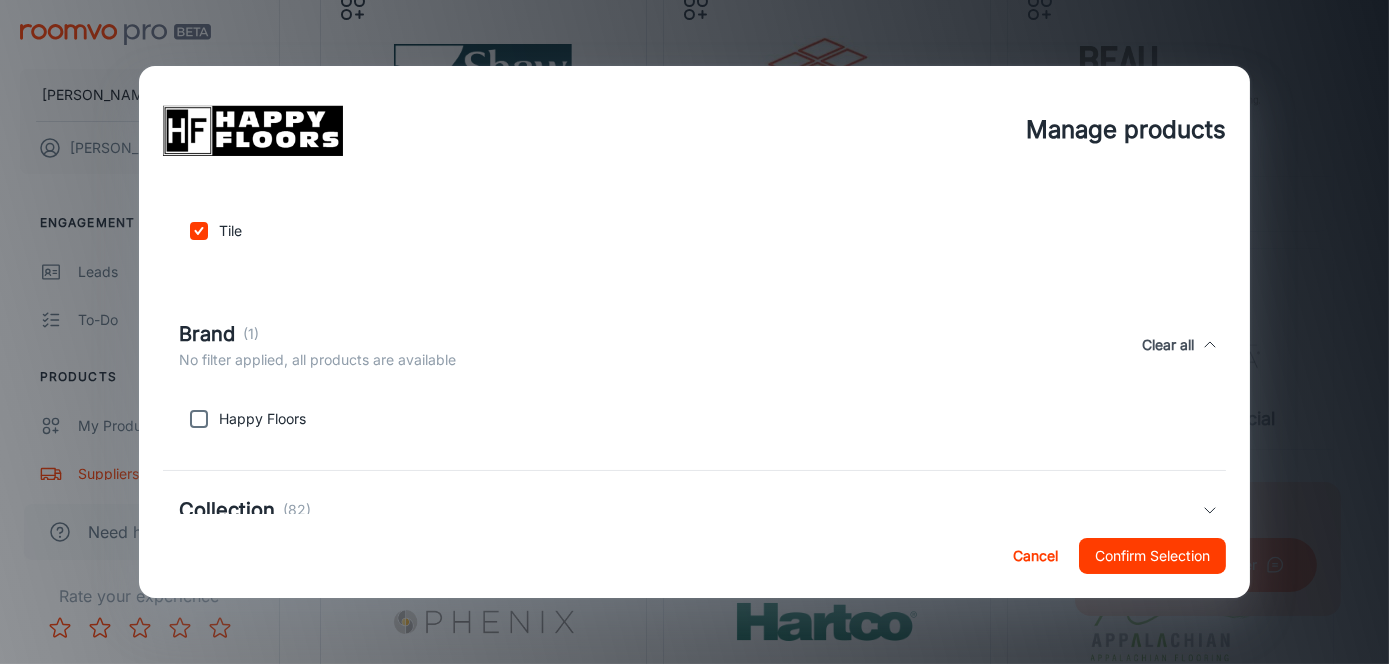 click at bounding box center [199, 419] 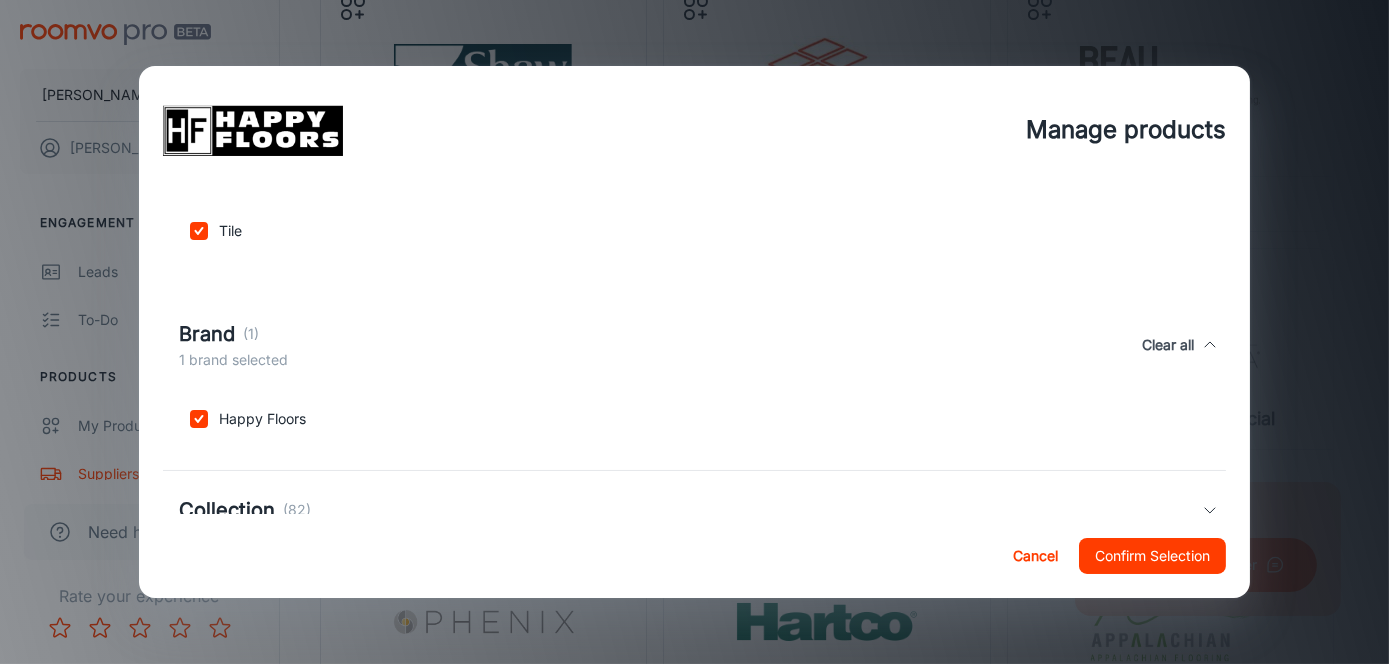 click 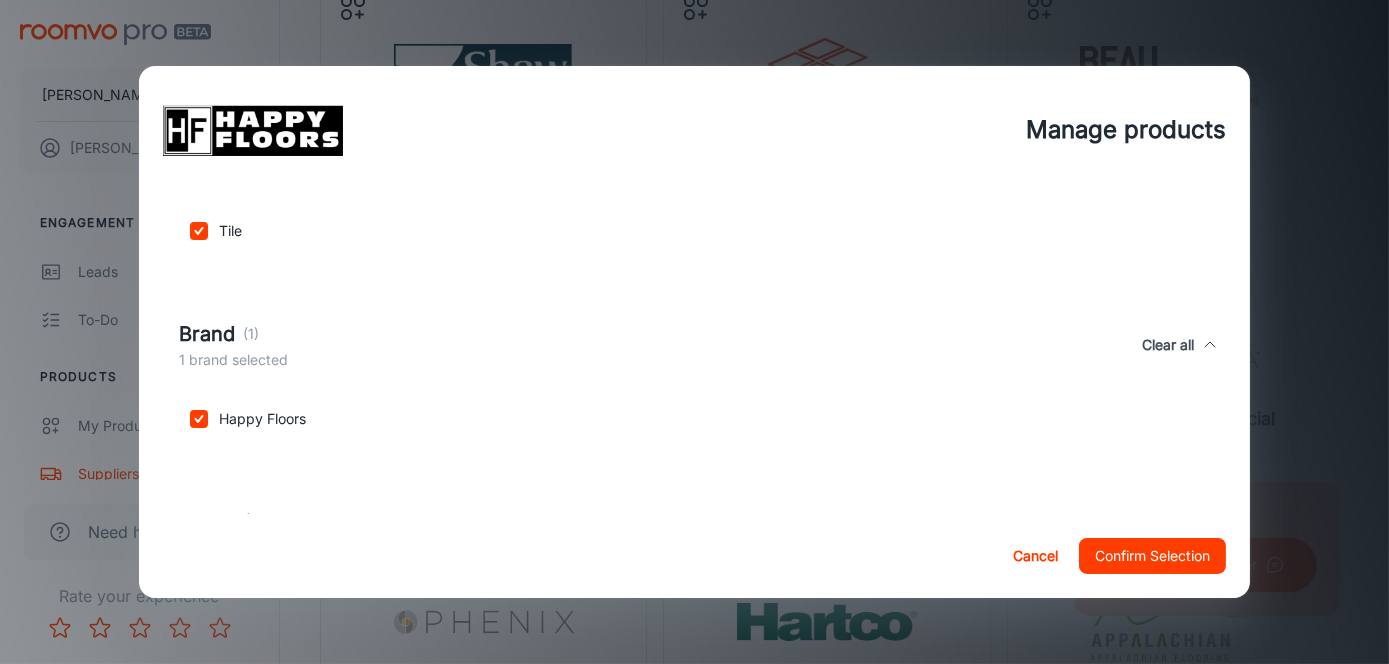 click on "Collection (82) No filter applied, all products are available Clear all" at bounding box center (694, 533) 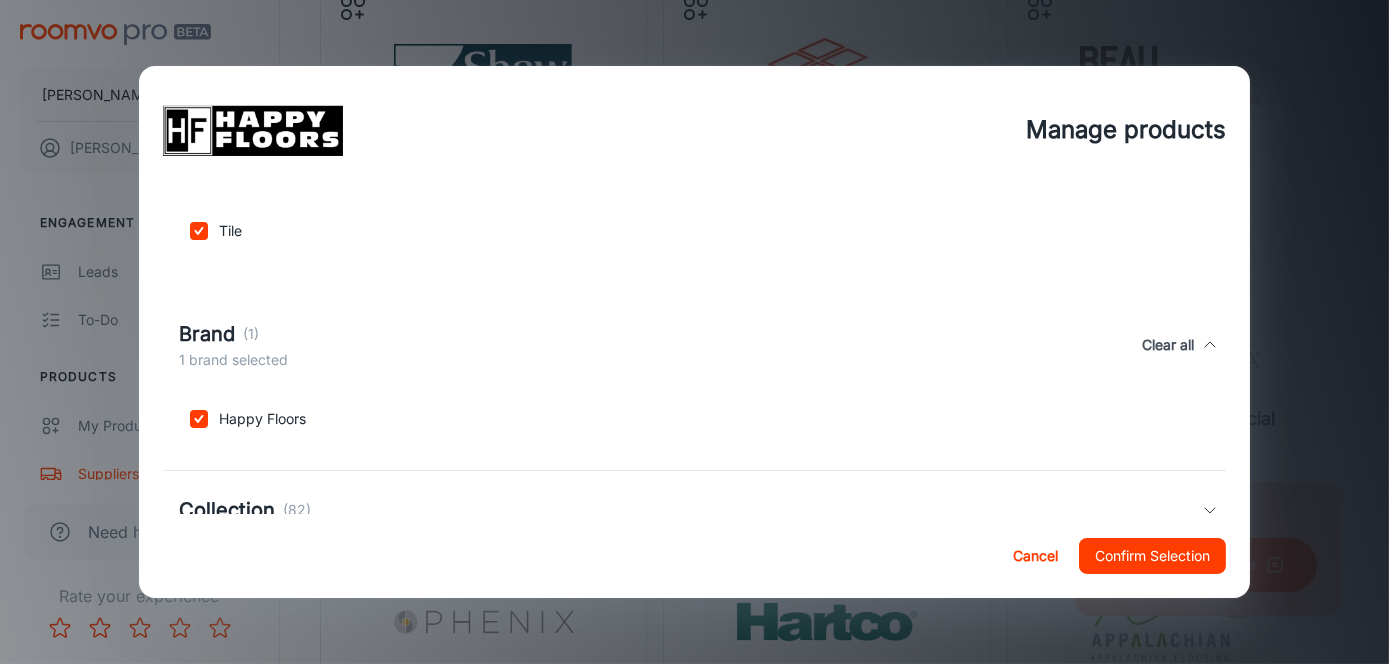 click 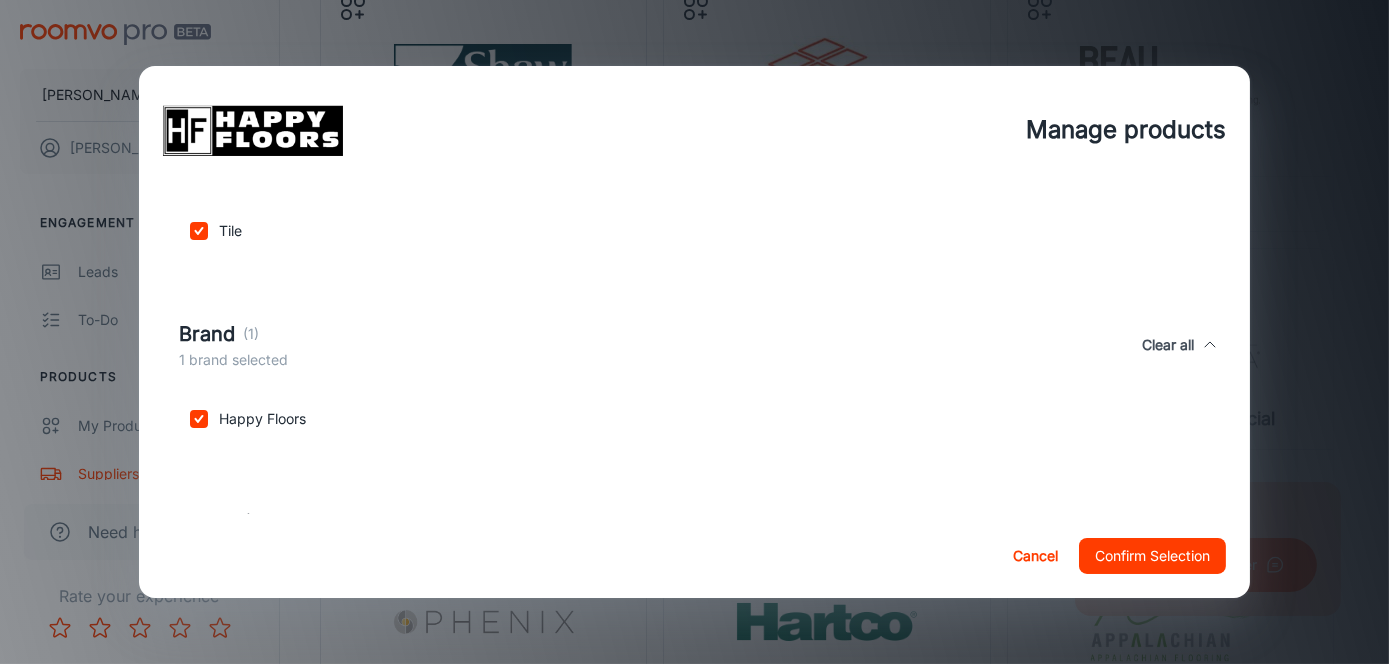 click on "Collection (82) No filter applied, all products are available Clear all" at bounding box center (694, 533) 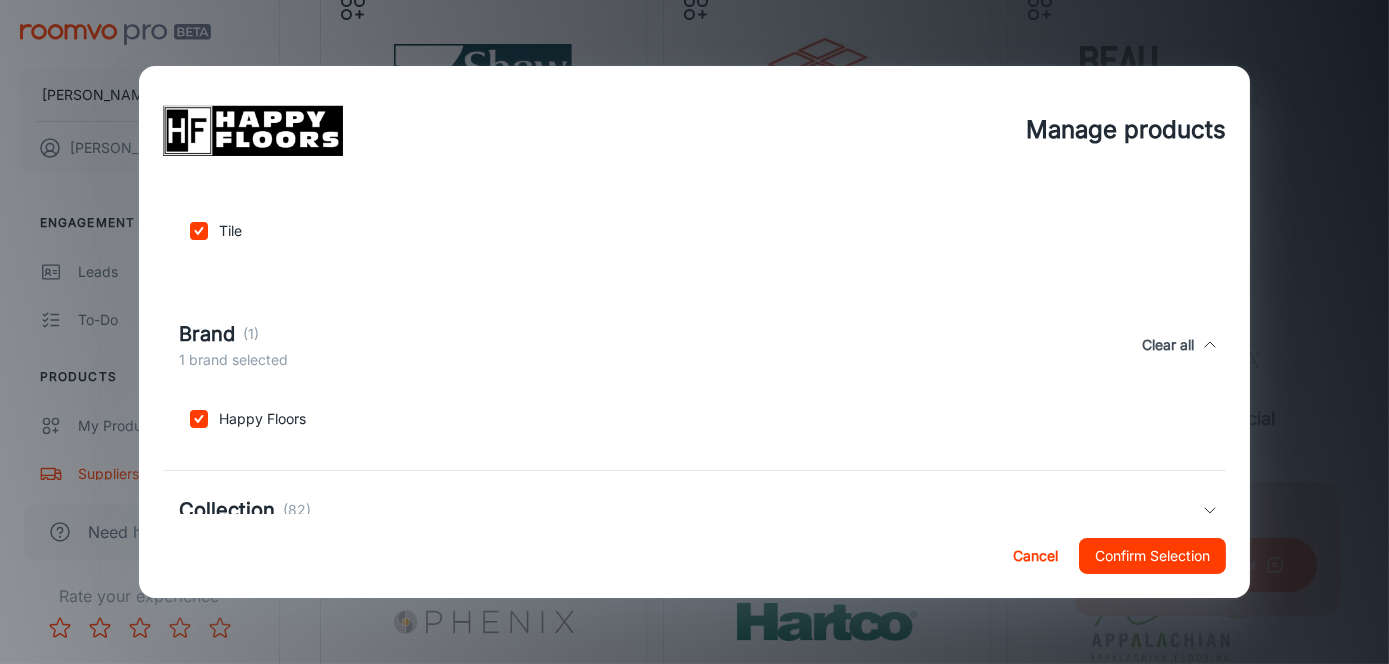 drag, startPoint x: 1199, startPoint y: 508, endPoint x: 1188, endPoint y: 507, distance: 11.045361 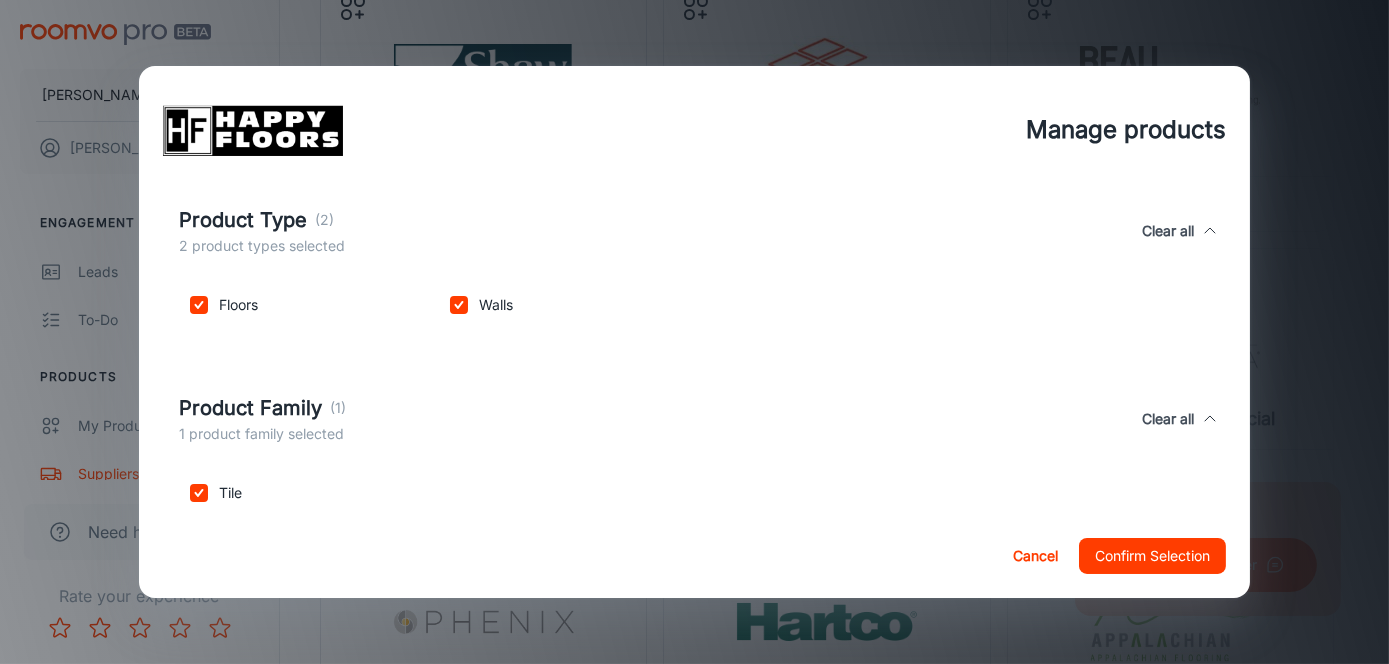 scroll, scrollTop: 0, scrollLeft: 0, axis: both 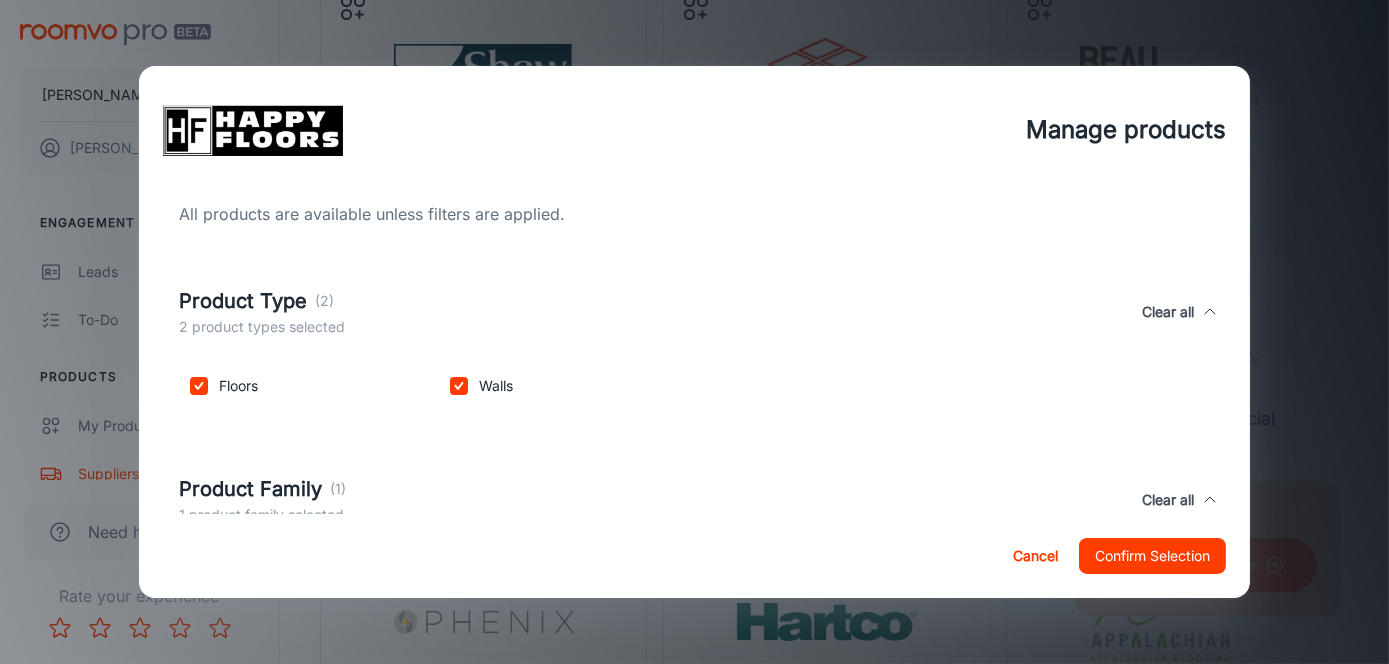 click on "Confirm Selection" at bounding box center (1152, 556) 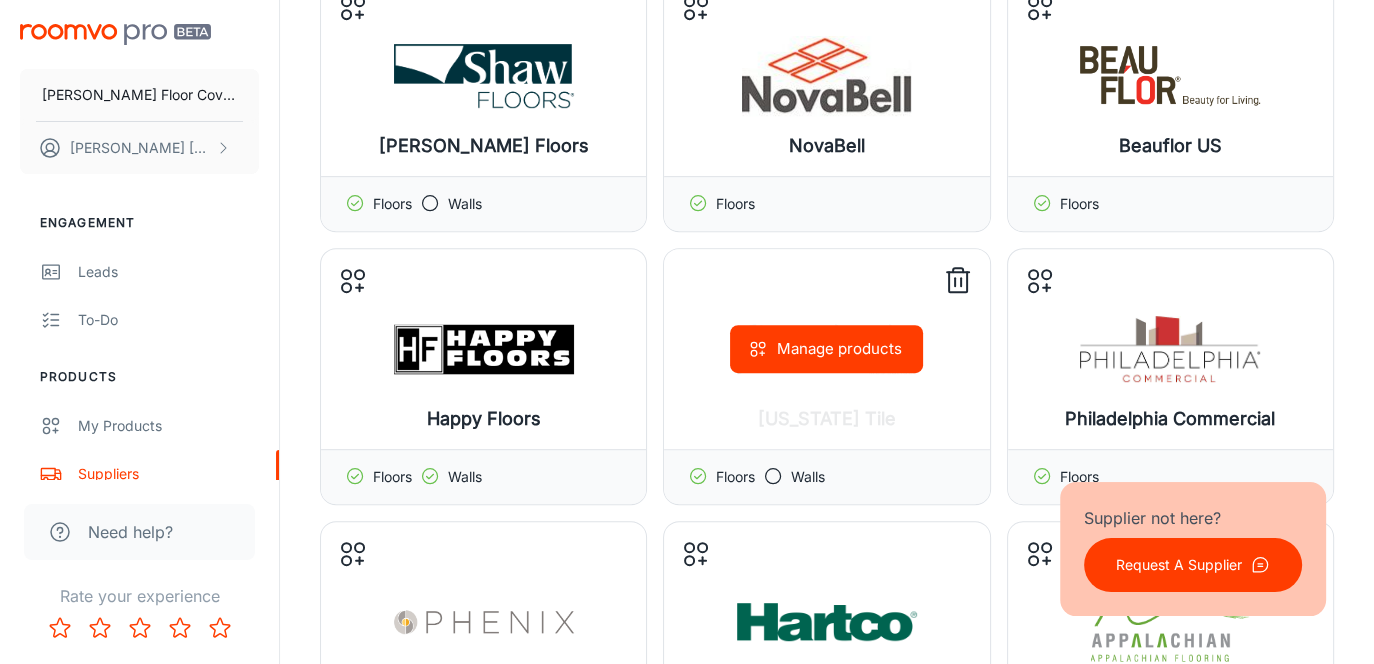 click 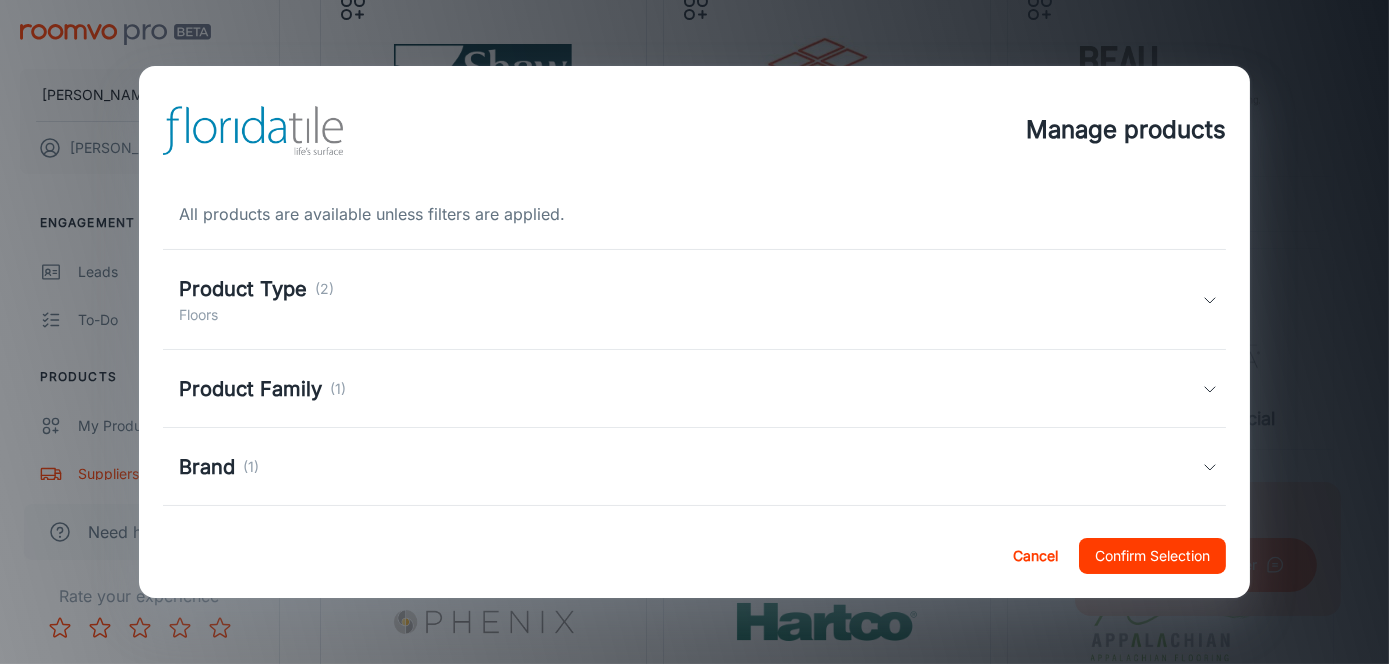 click 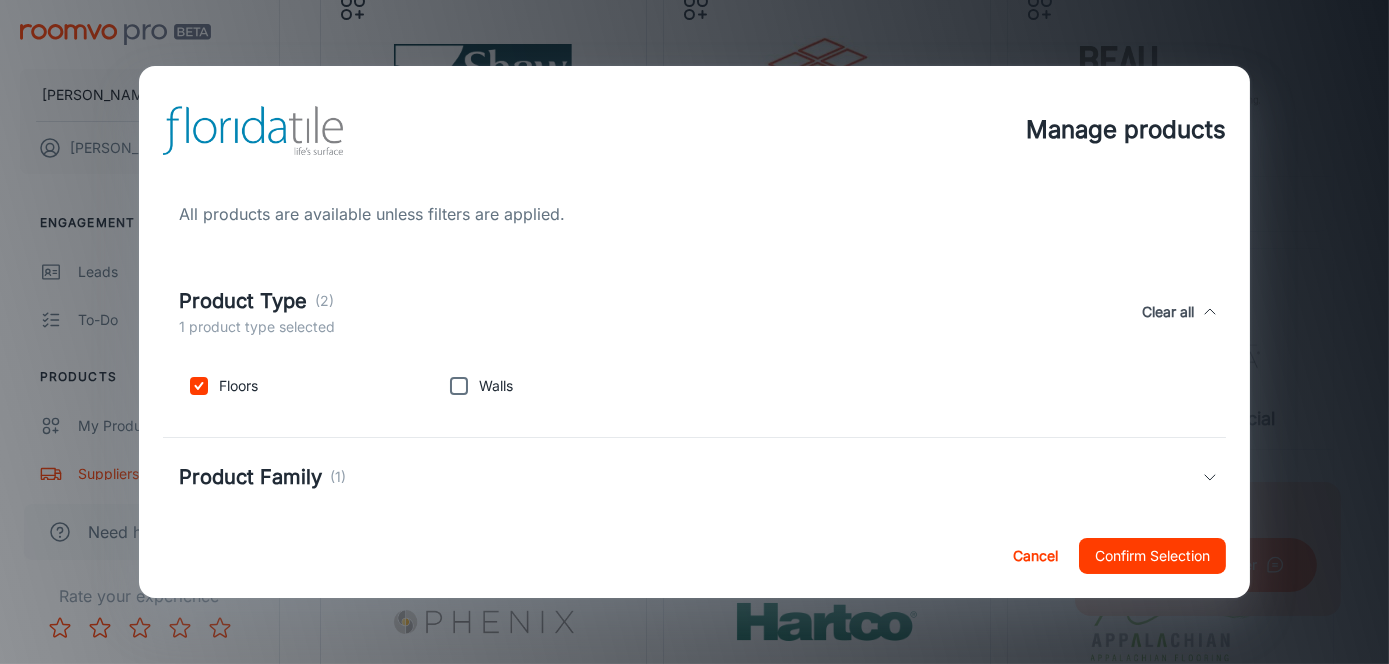 click at bounding box center [459, 386] 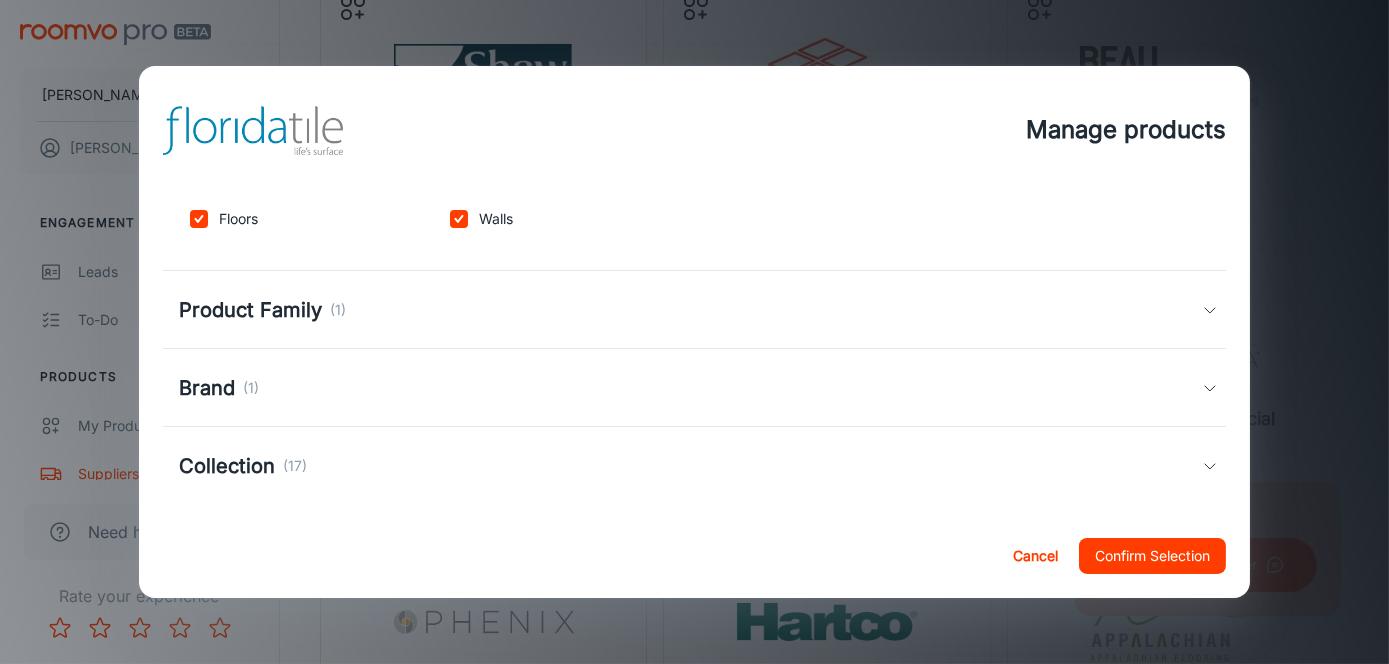 scroll, scrollTop: 182, scrollLeft: 0, axis: vertical 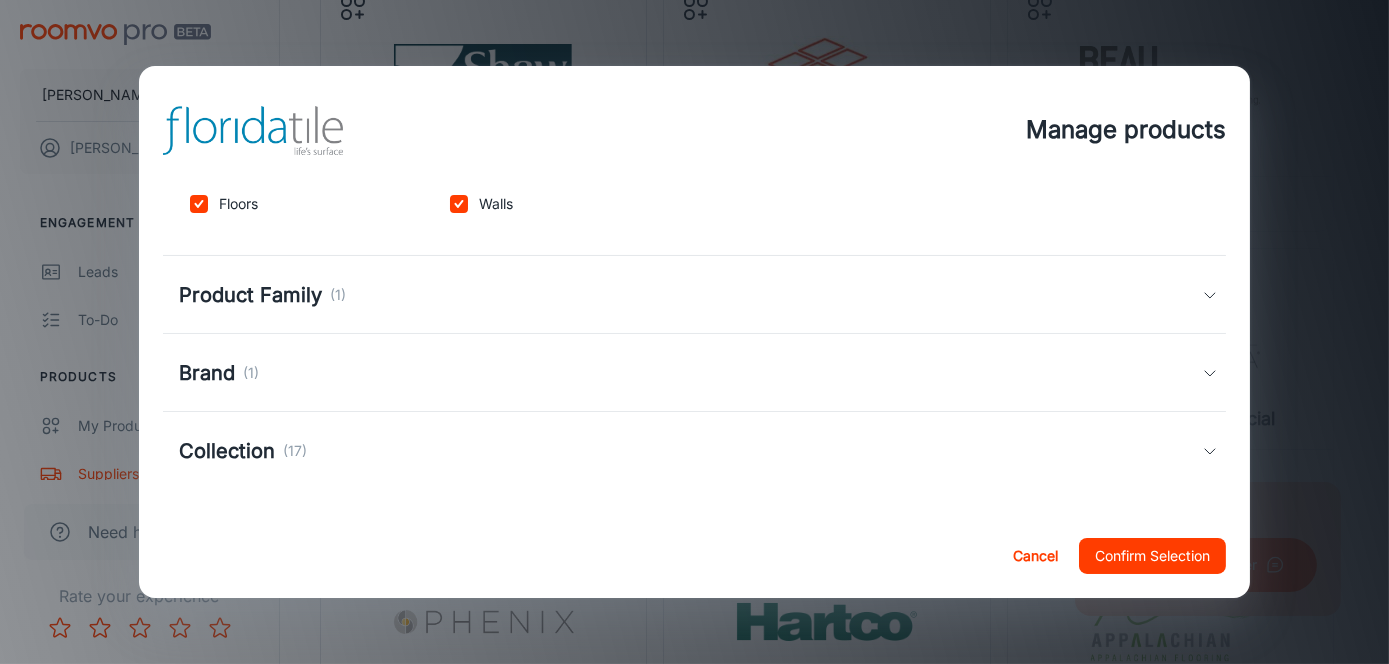 click 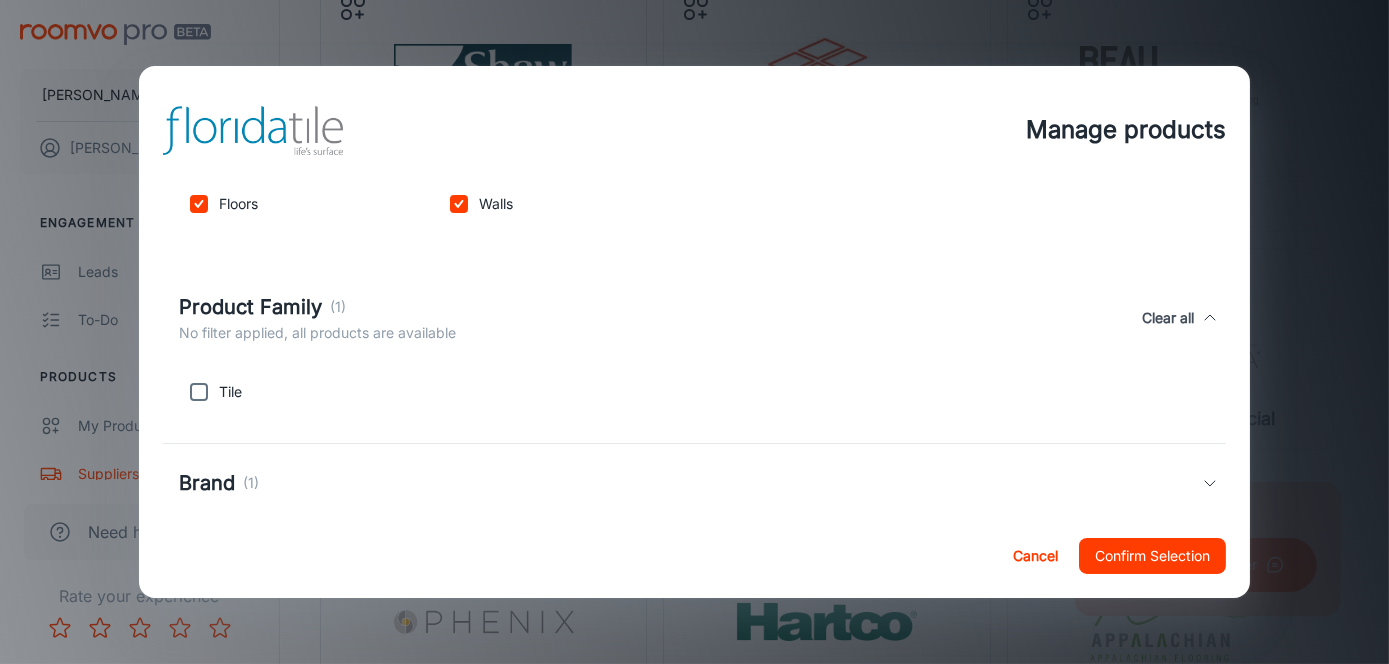 click at bounding box center [199, 392] 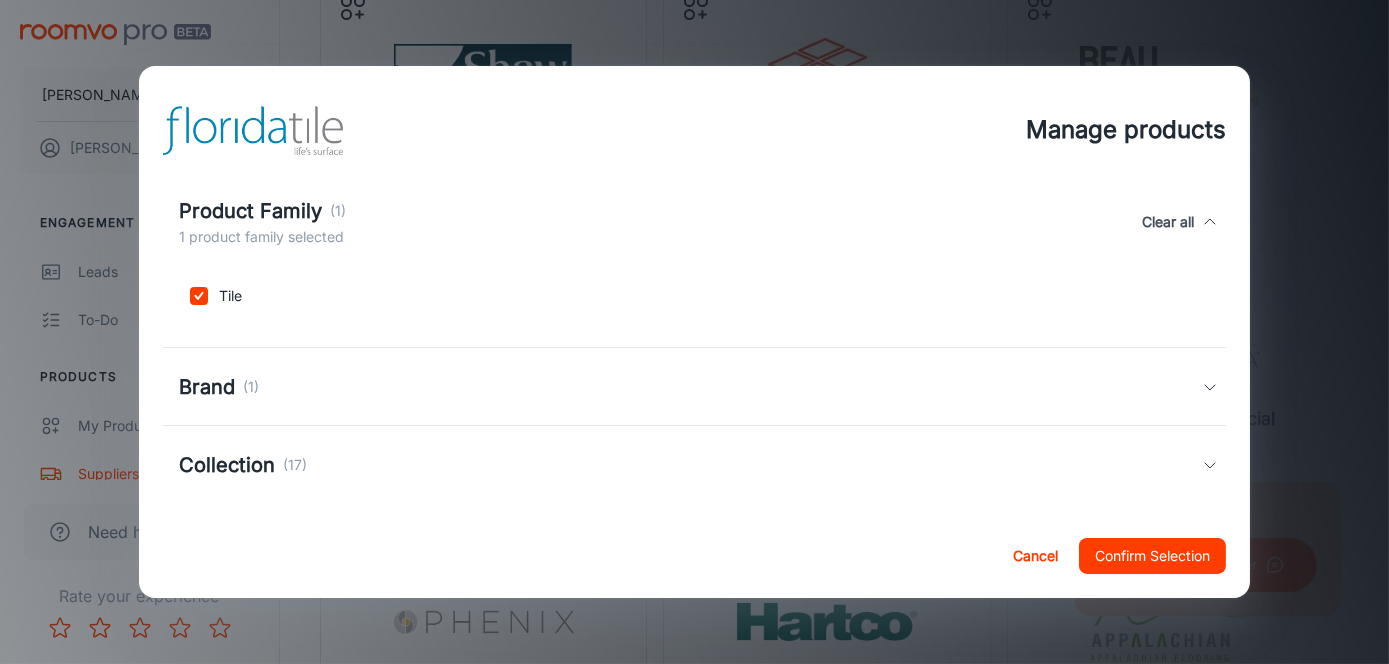 scroll, scrollTop: 293, scrollLeft: 0, axis: vertical 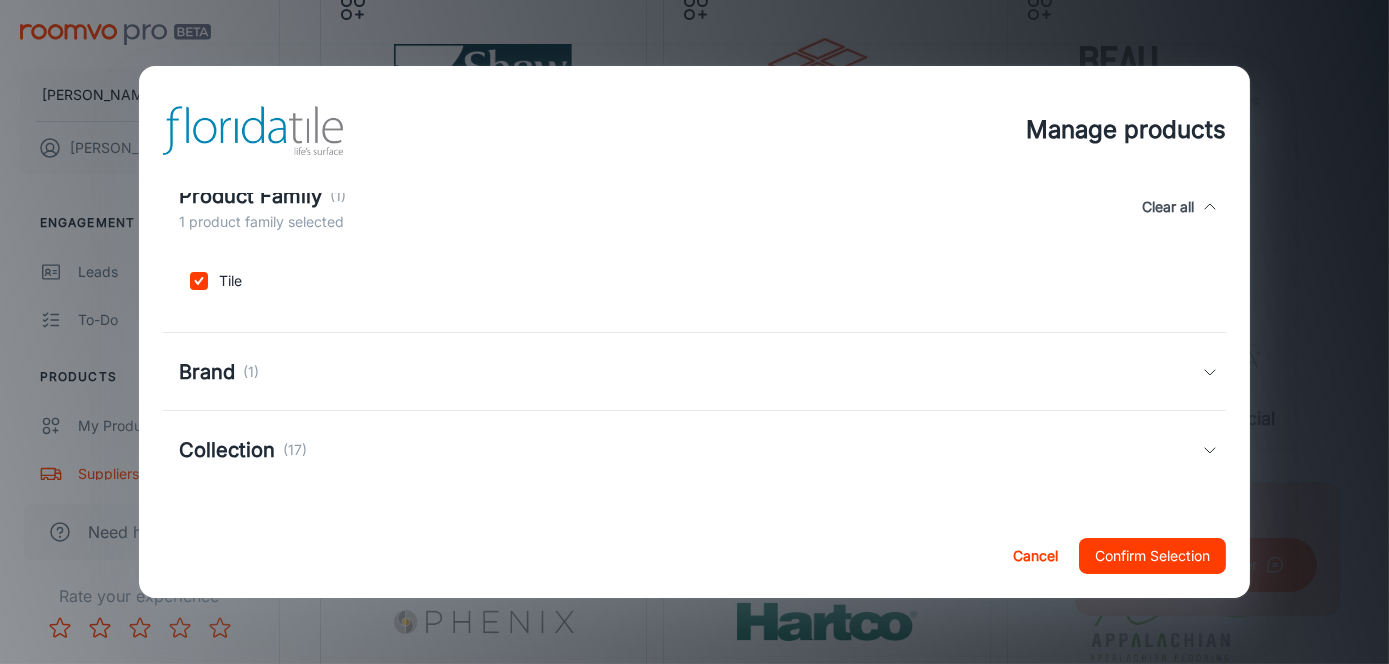 click 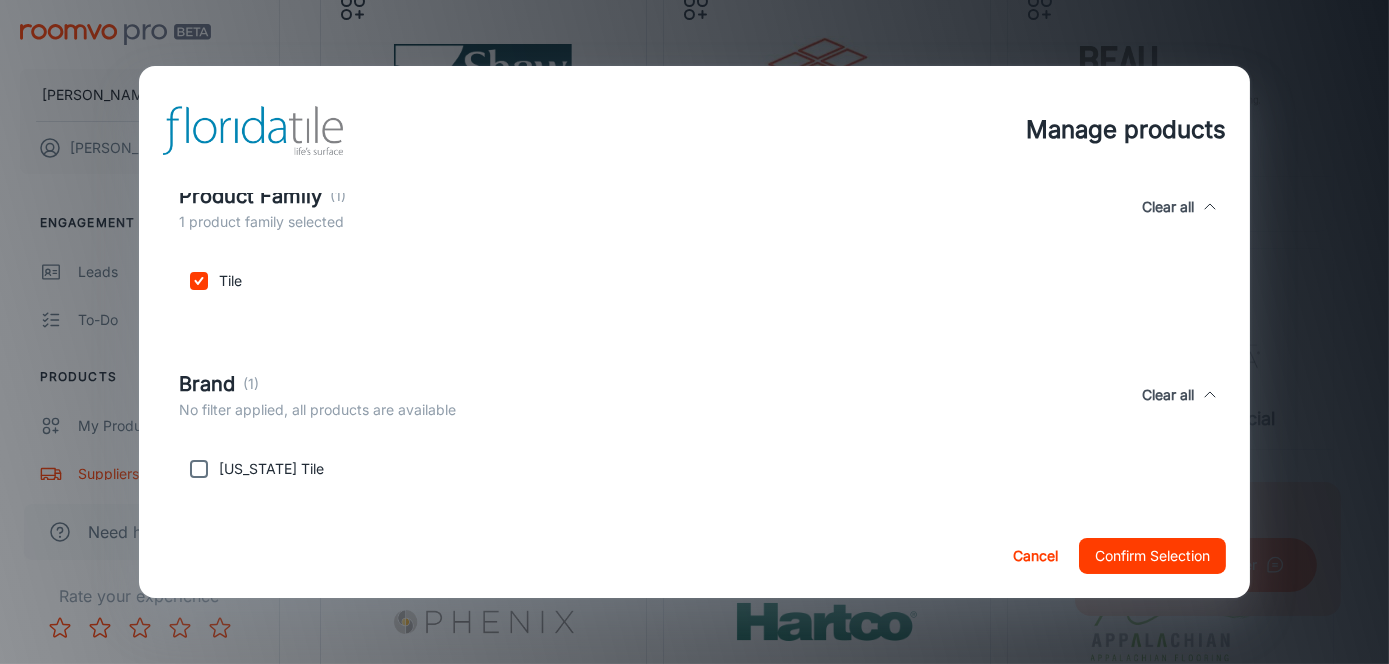click at bounding box center (199, 469) 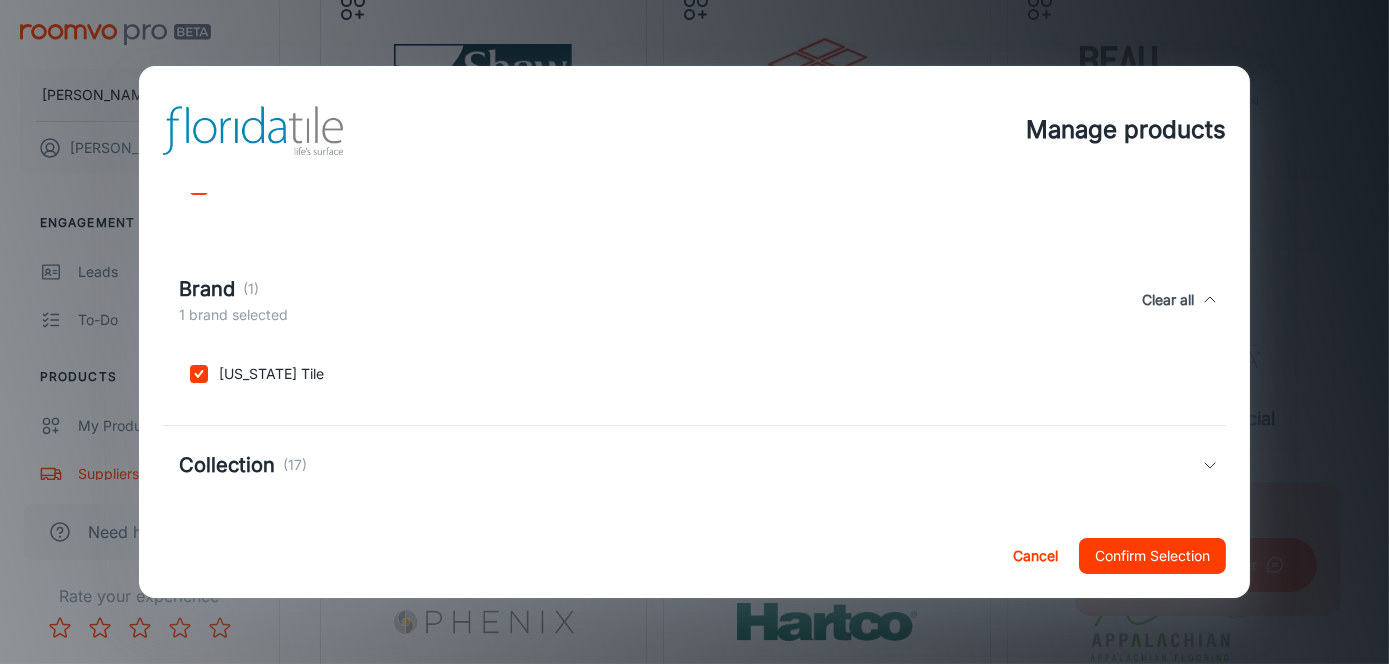 scroll, scrollTop: 402, scrollLeft: 0, axis: vertical 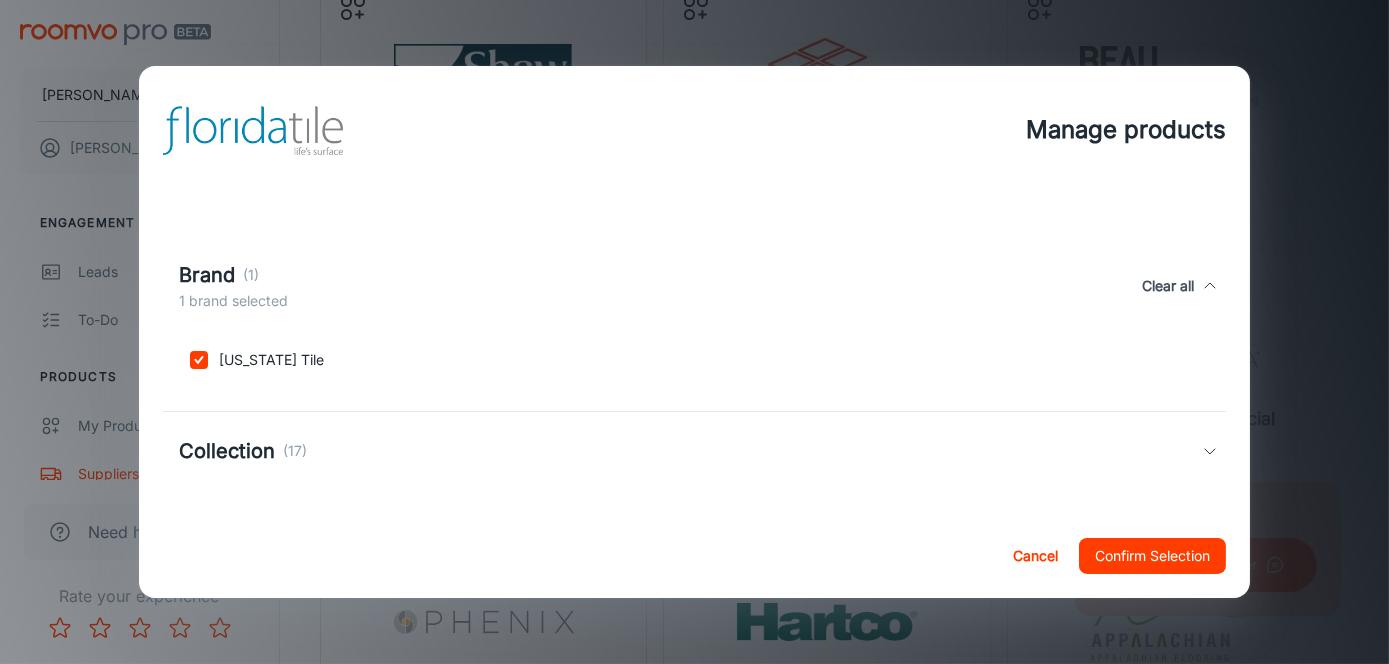 click 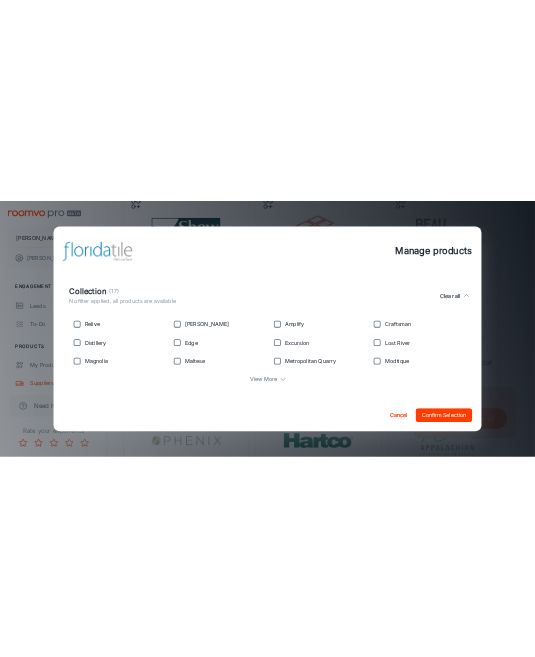 scroll, scrollTop: 638, scrollLeft: 0, axis: vertical 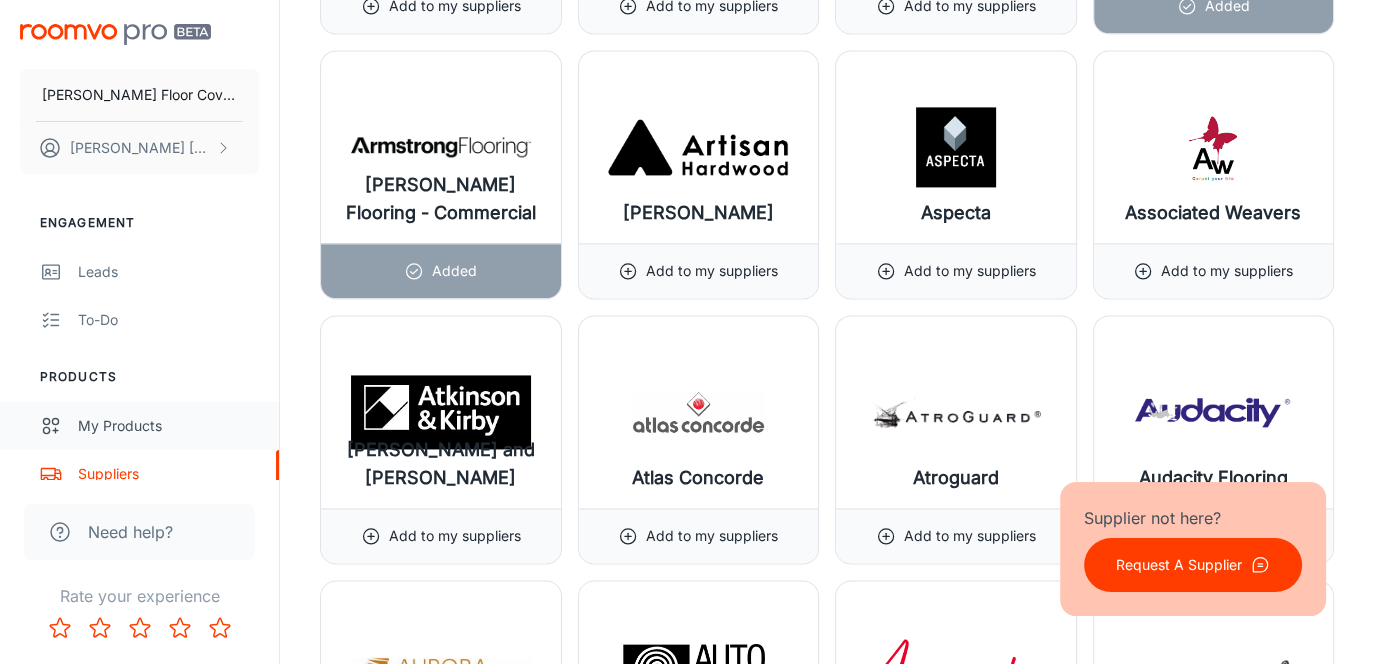 click on "My Products" at bounding box center (168, 426) 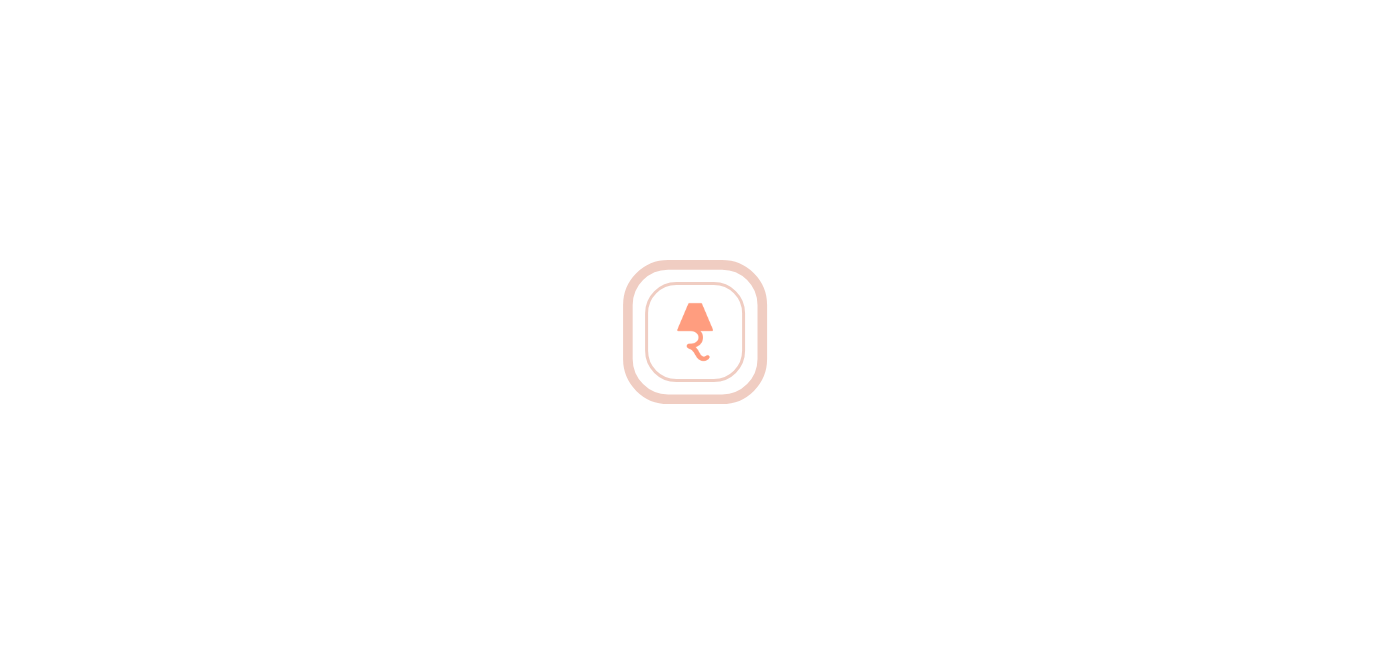 scroll, scrollTop: 0, scrollLeft: 0, axis: both 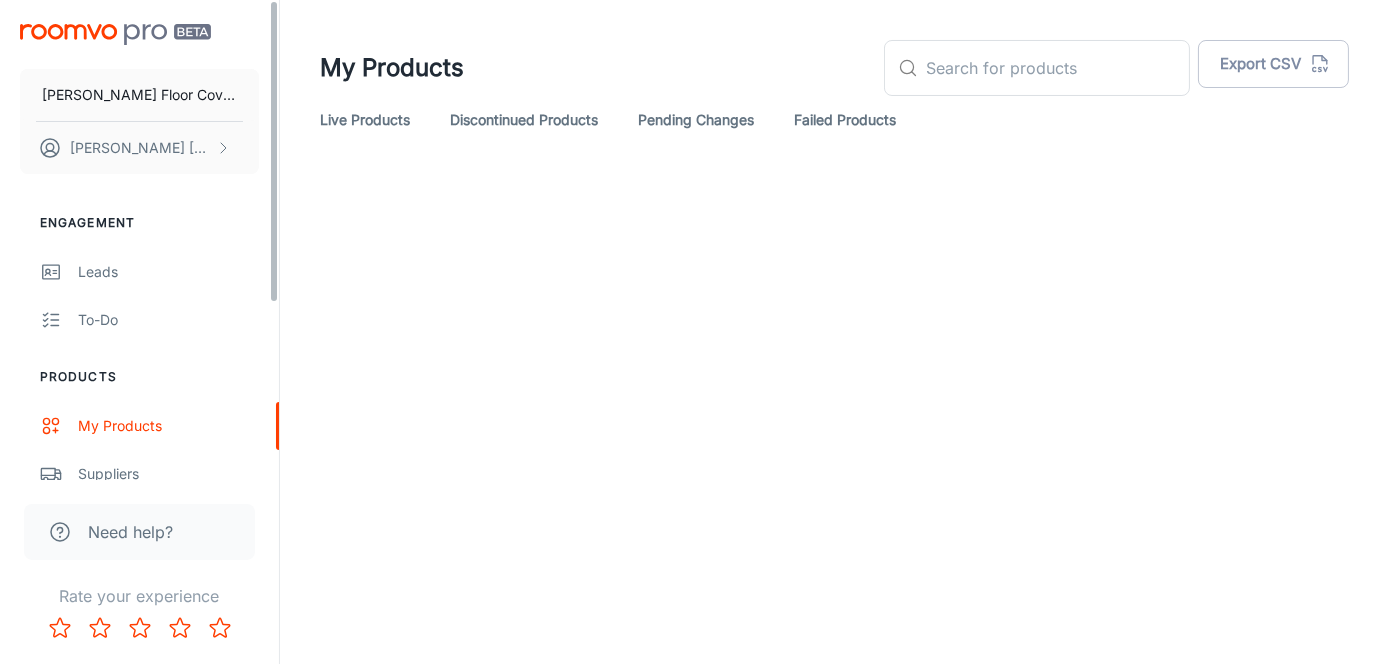click on "Live Products" at bounding box center (365, 120) 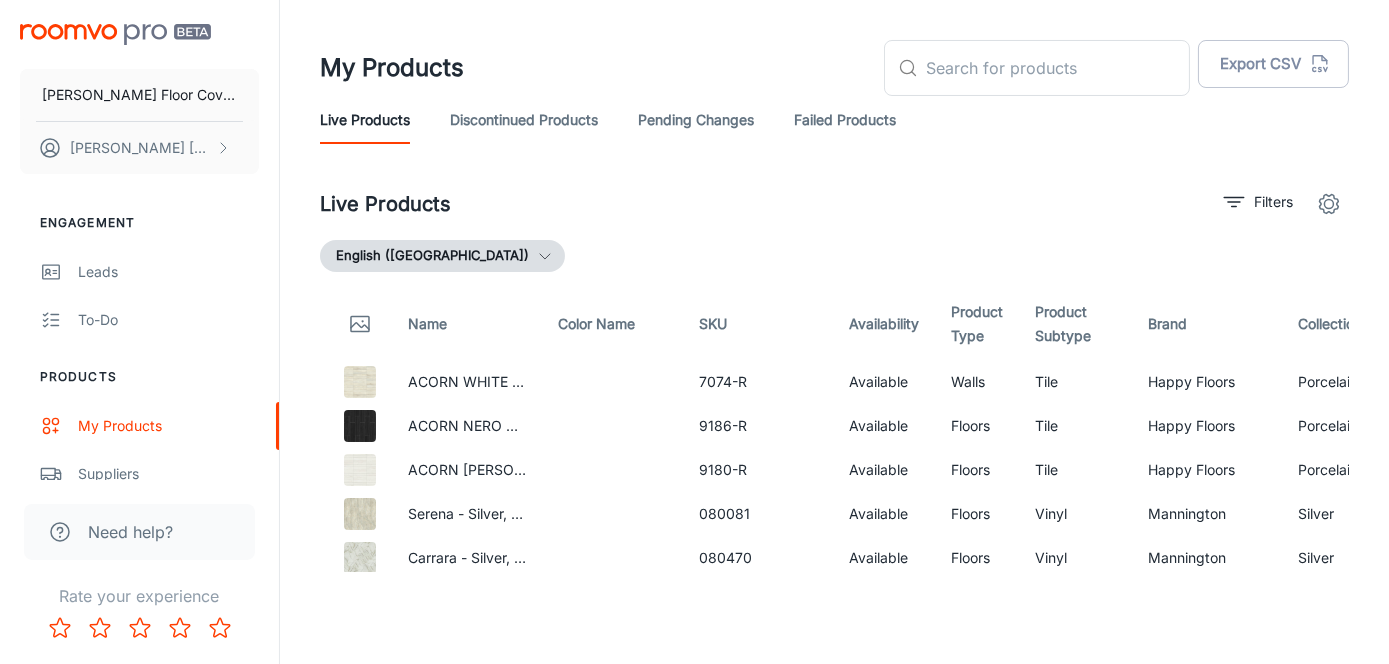 click 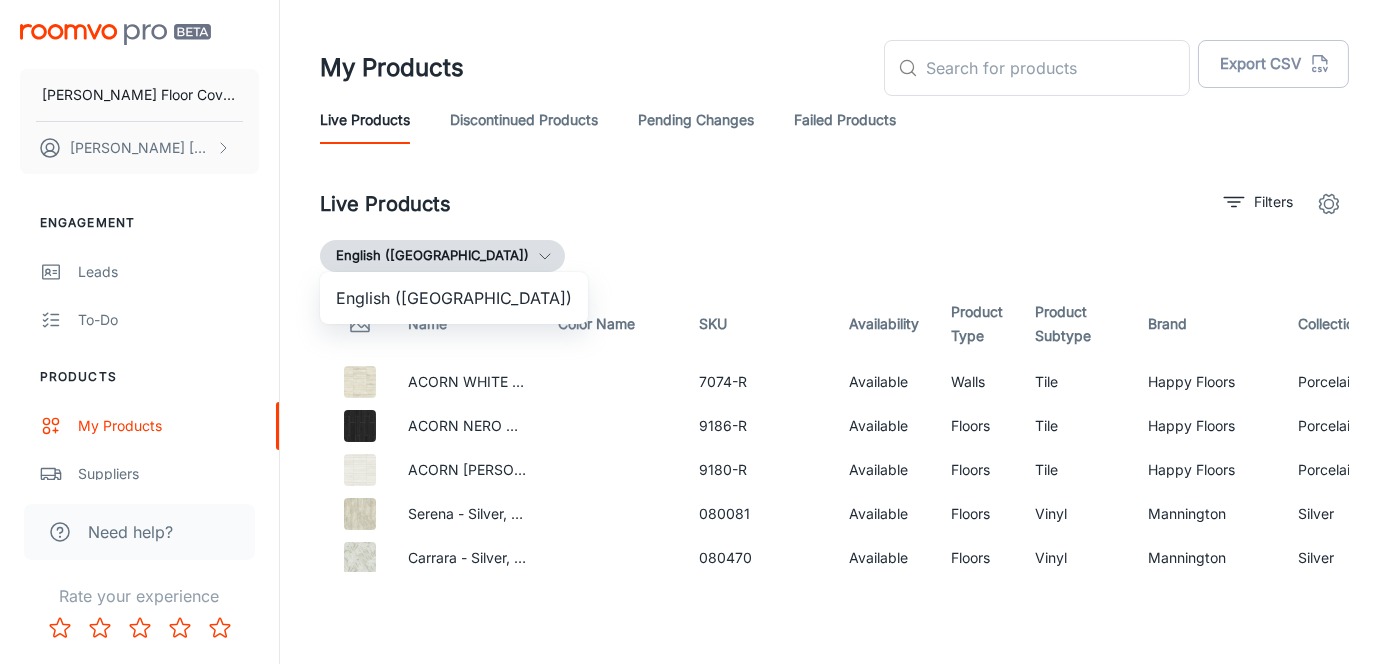 drag, startPoint x: 726, startPoint y: 560, endPoint x: 793, endPoint y: 549, distance: 67.89698 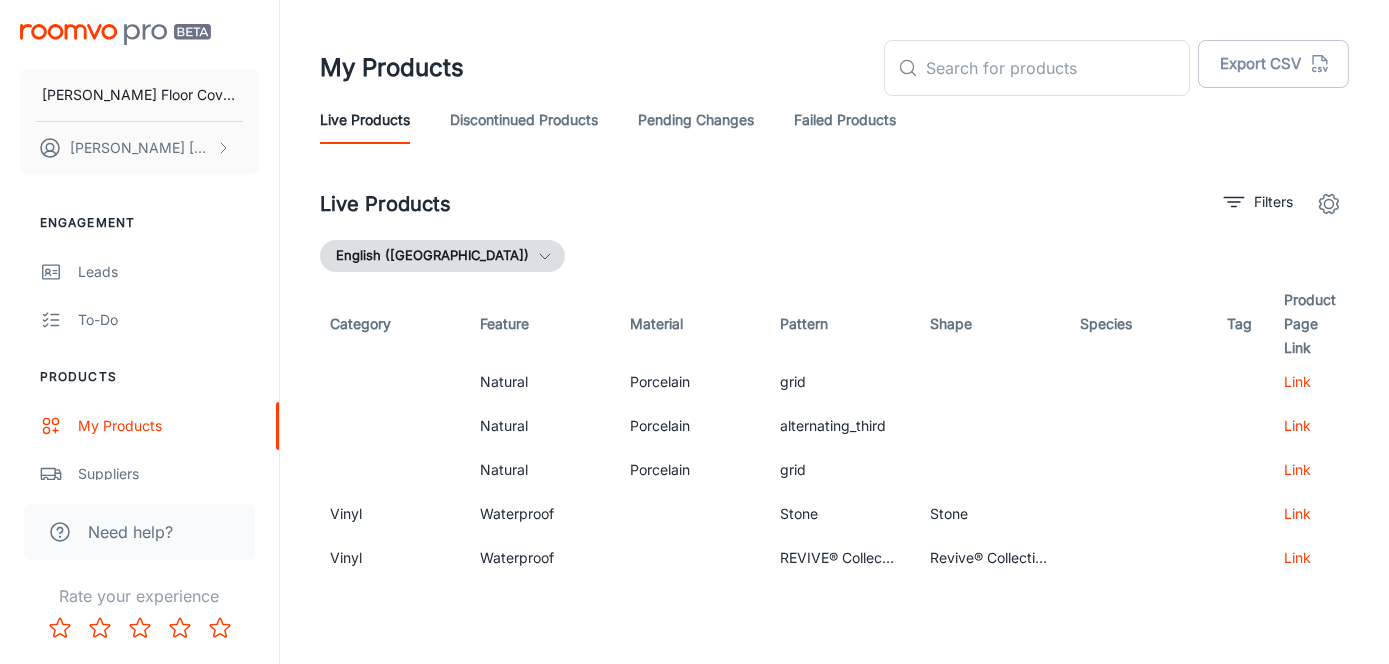 scroll, scrollTop: 0, scrollLeft: 1171, axis: horizontal 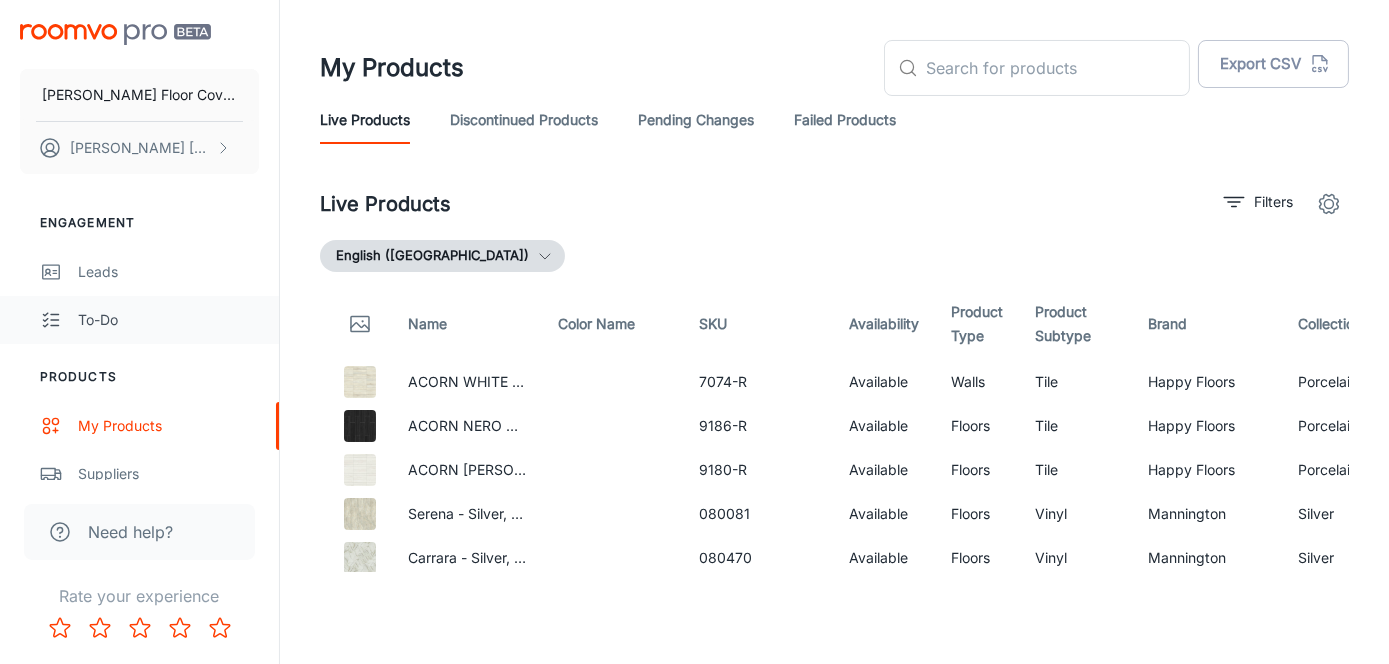 click on "To-do" at bounding box center (139, 320) 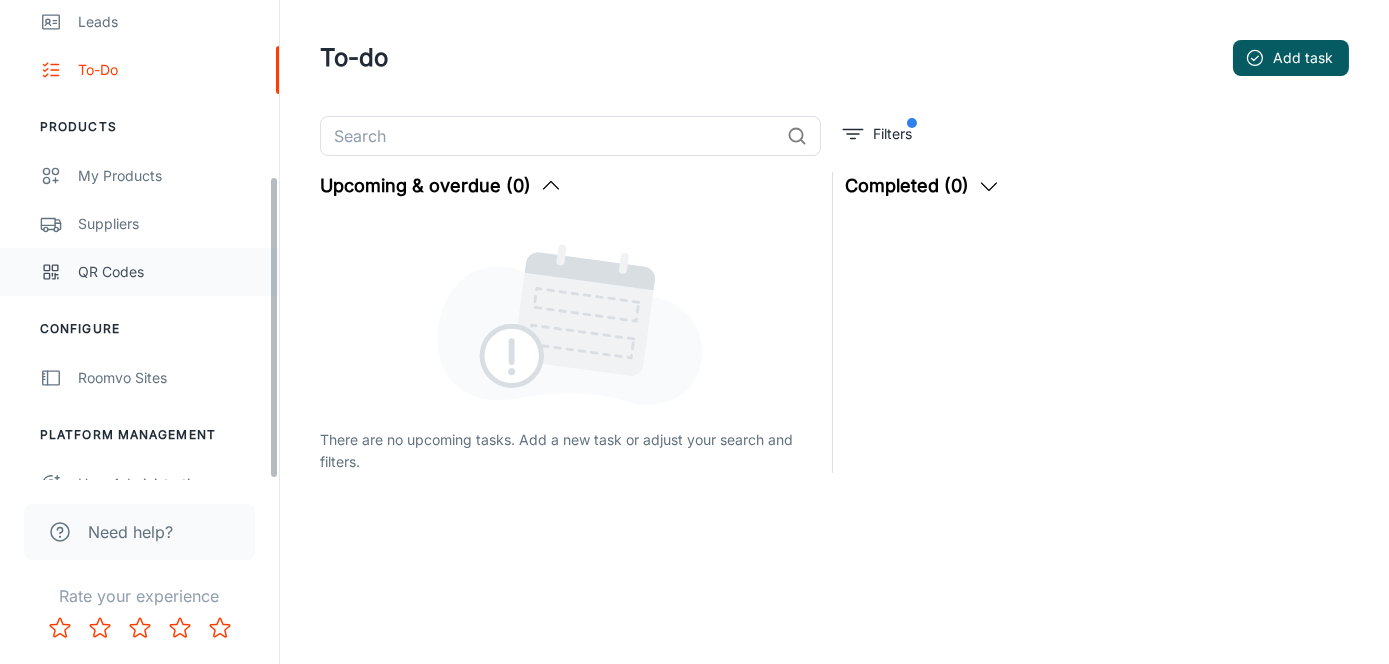 scroll, scrollTop: 277, scrollLeft: 0, axis: vertical 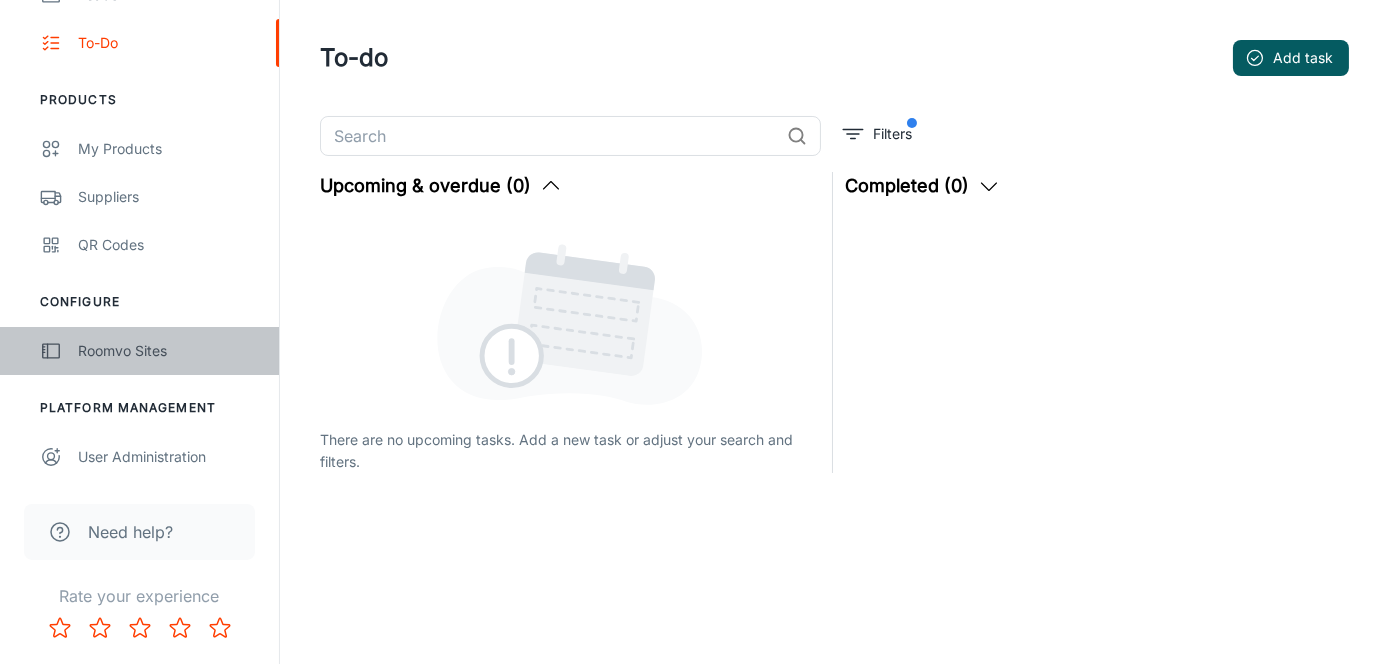 click on "Roomvo Sites" at bounding box center (168, 351) 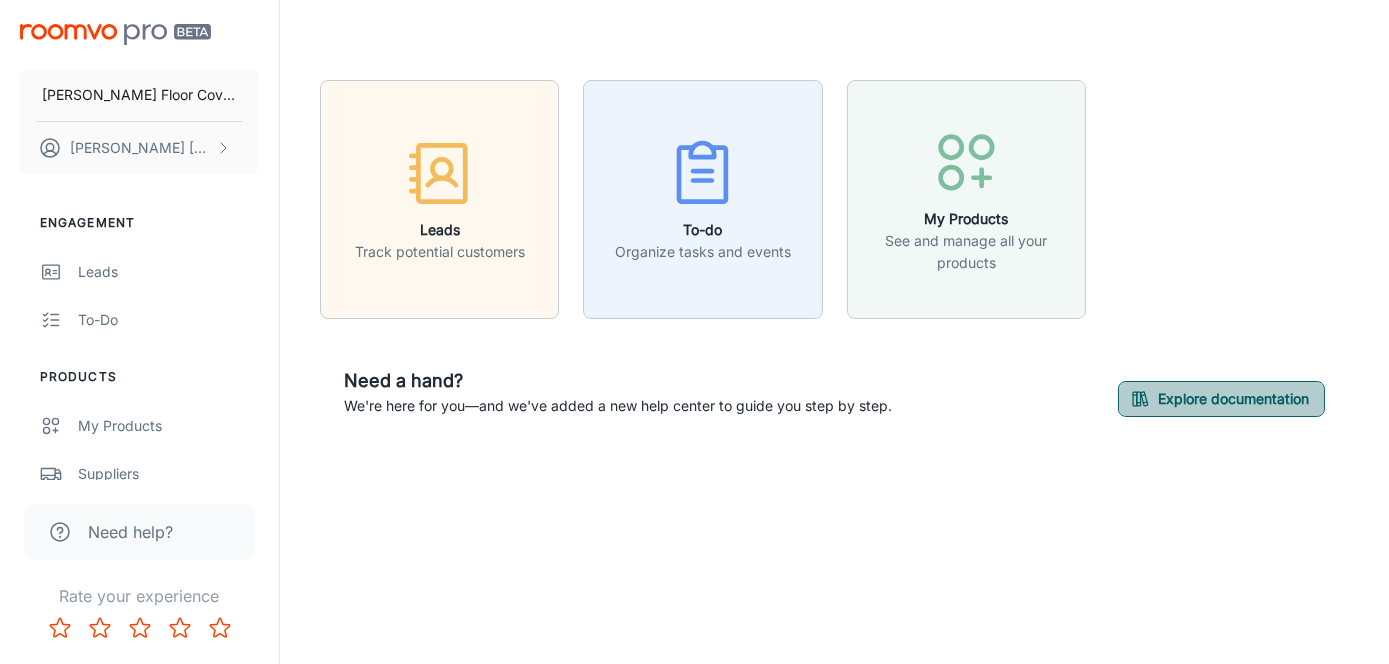 click on "Explore documentation" at bounding box center [1221, 399] 